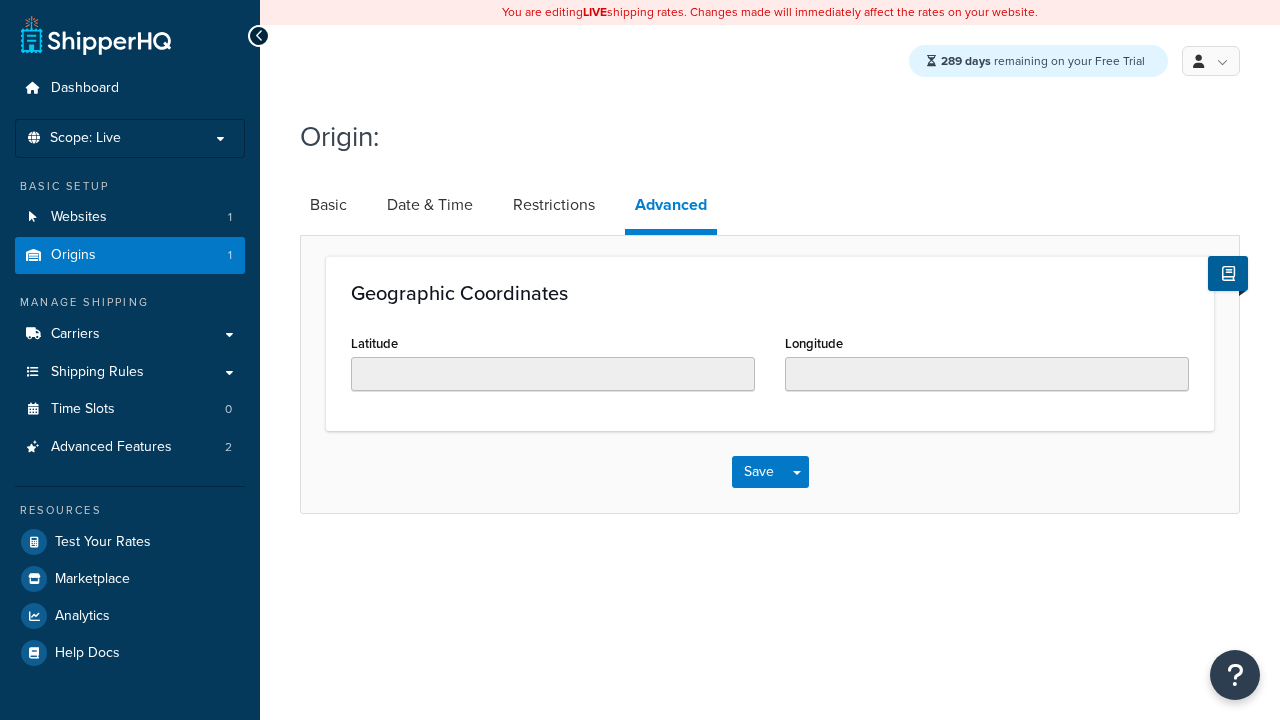 scroll, scrollTop: 0, scrollLeft: 0, axis: both 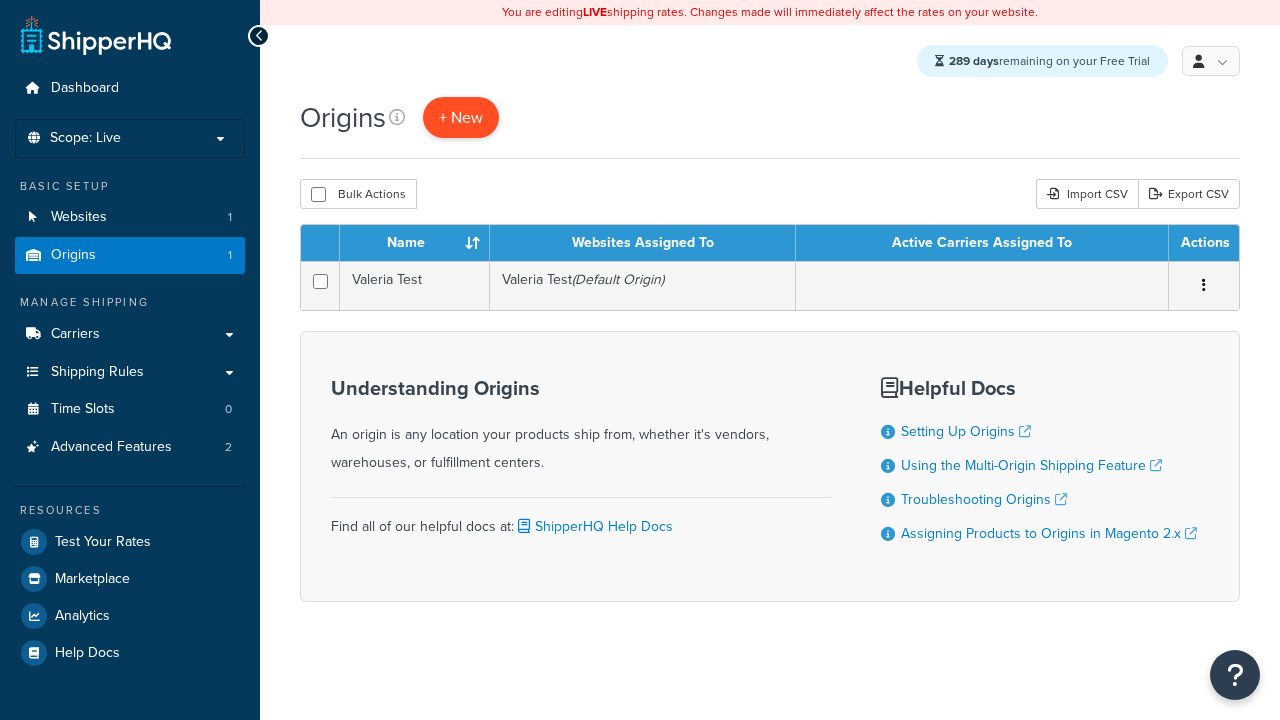 click on "+ New" at bounding box center [461, 117] 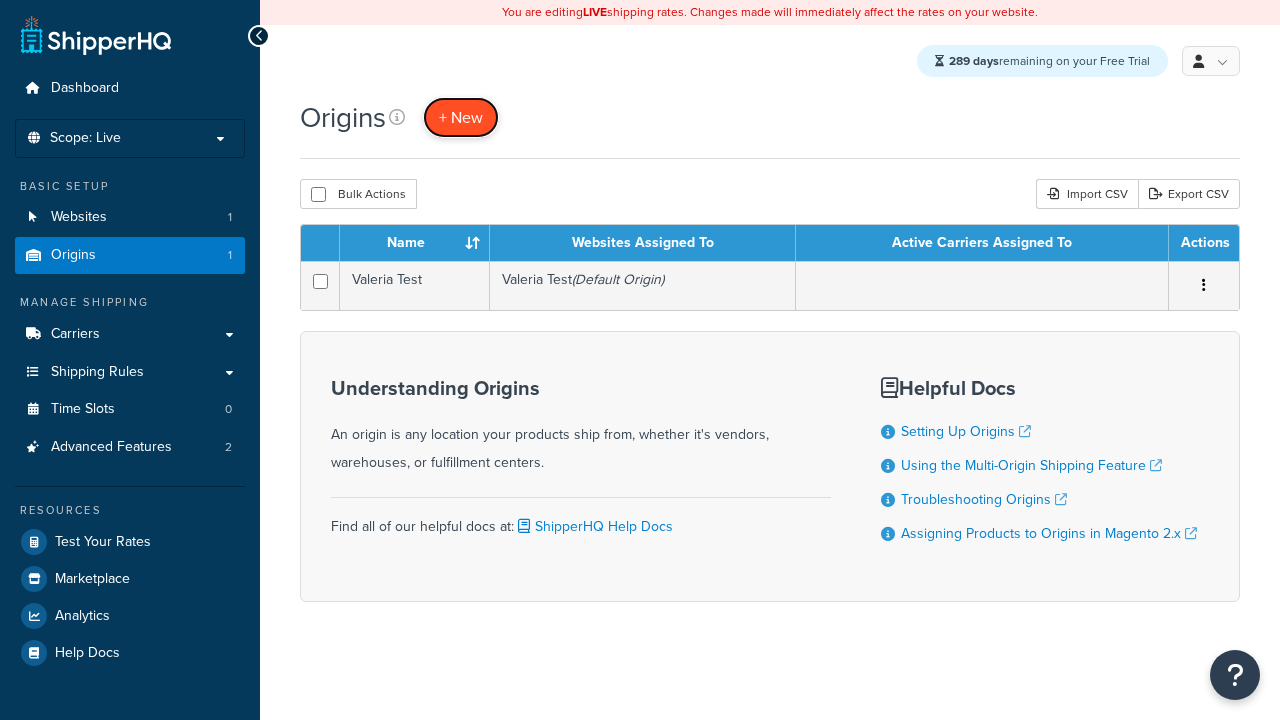 scroll, scrollTop: 0, scrollLeft: 0, axis: both 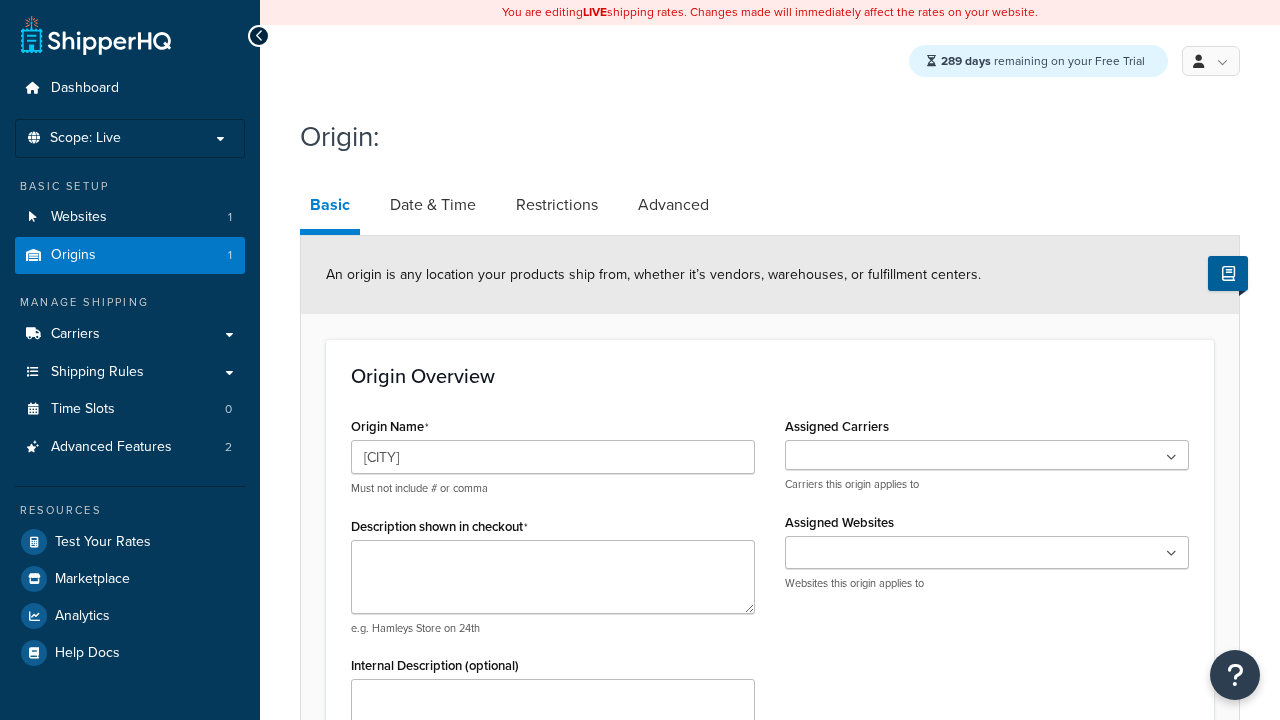 type on "[CITY]" 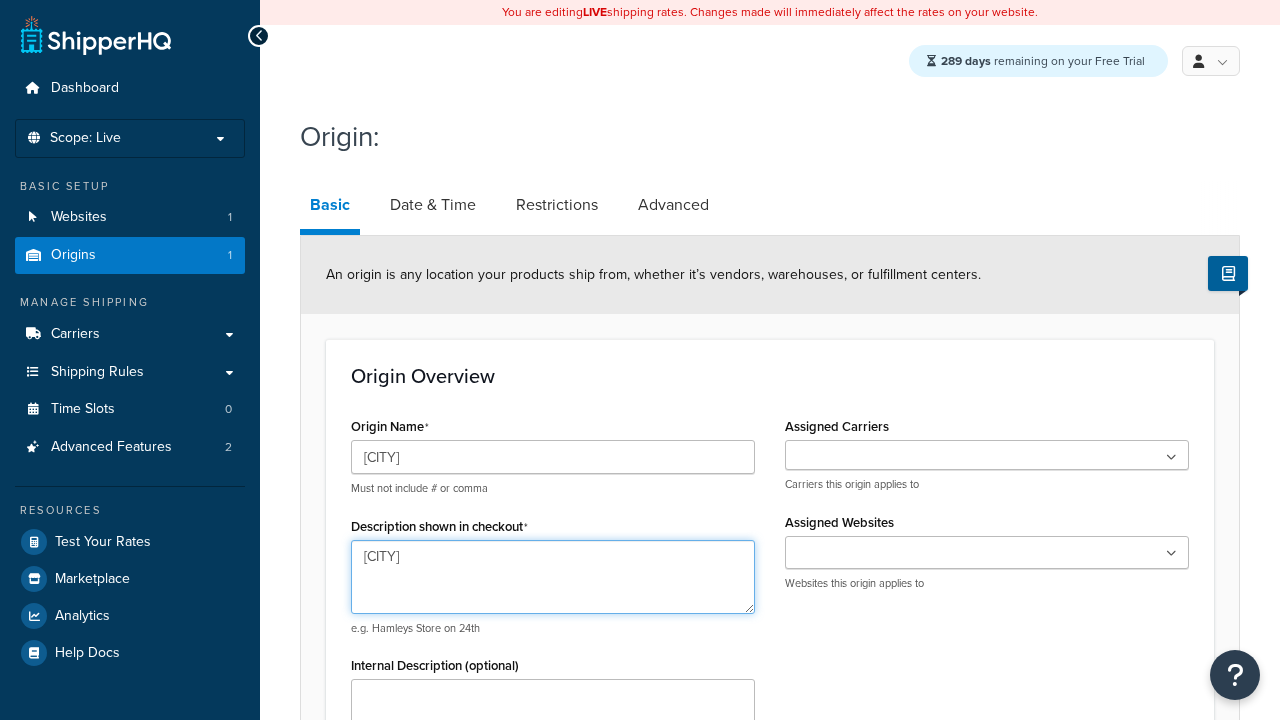 type on "[CITY]" 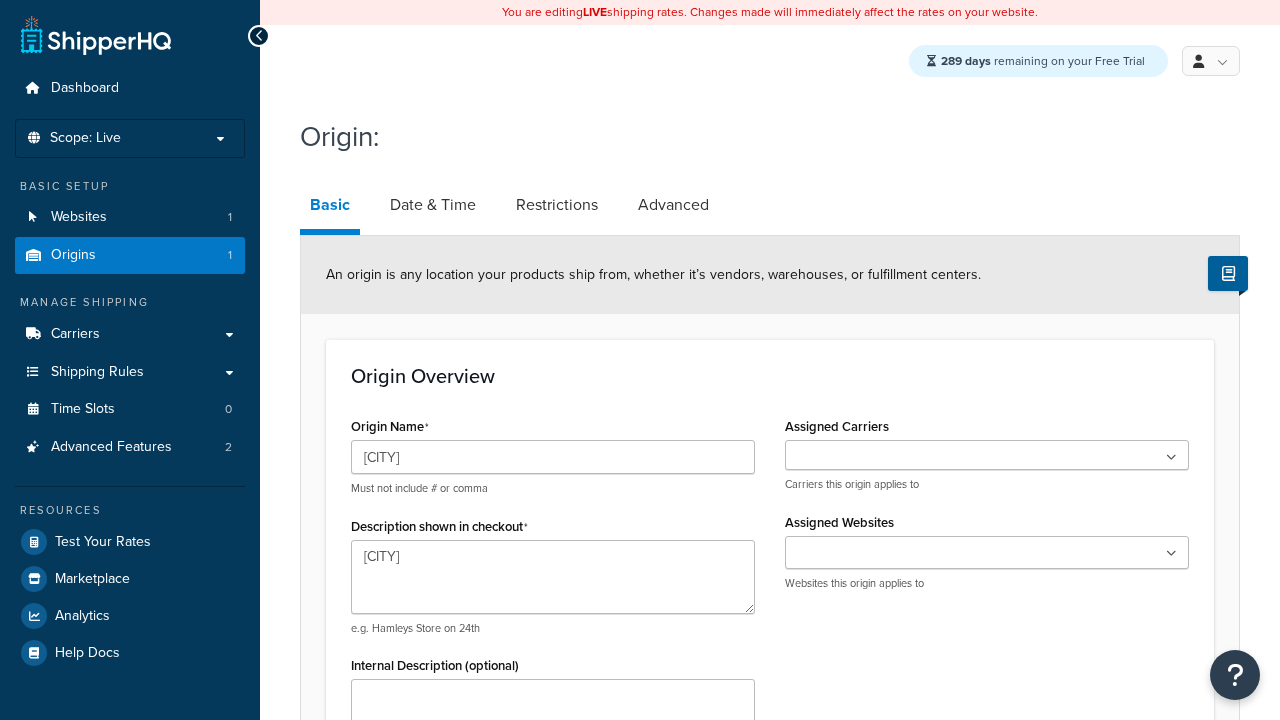 scroll, scrollTop: 883, scrollLeft: 0, axis: vertical 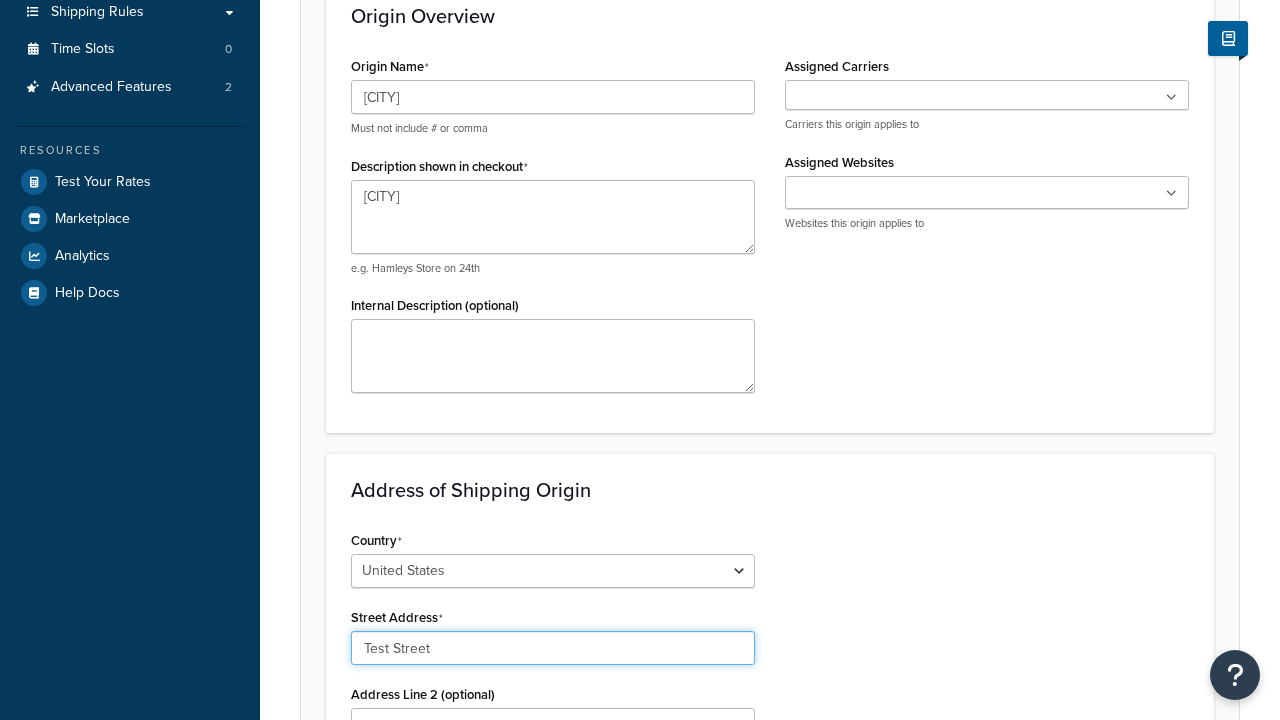 type on "Test Street" 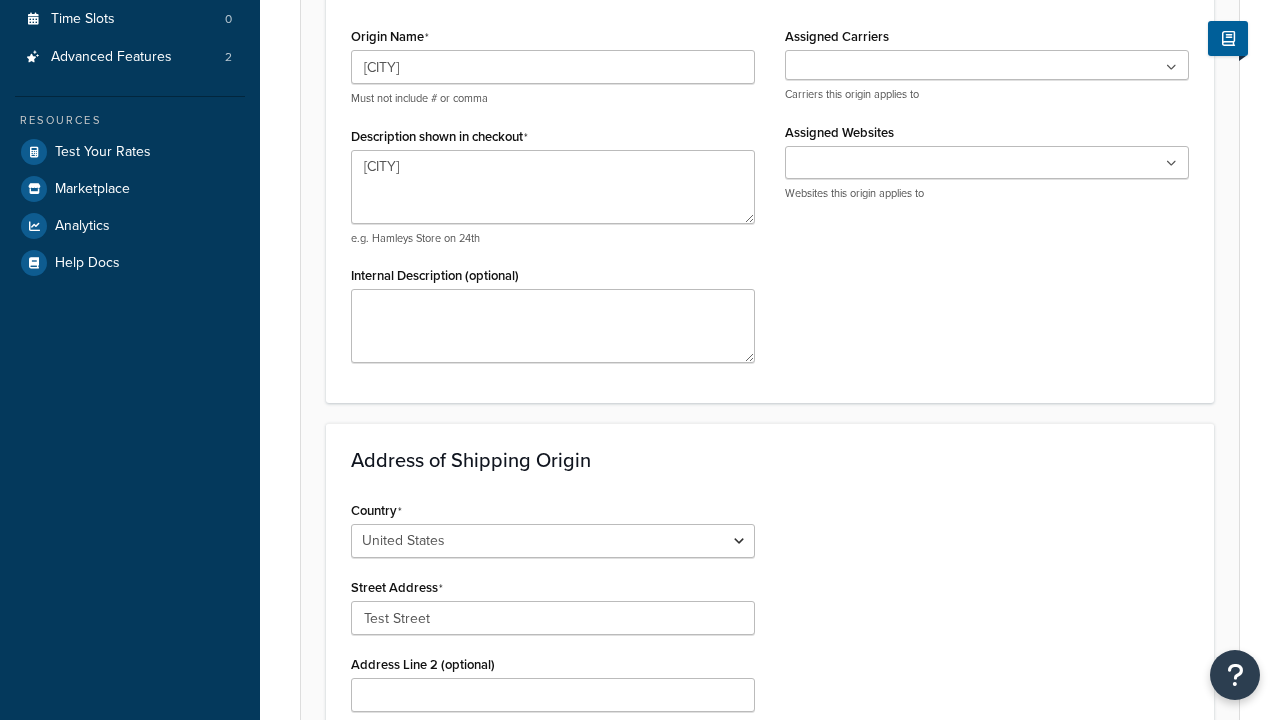 type on "Austin" 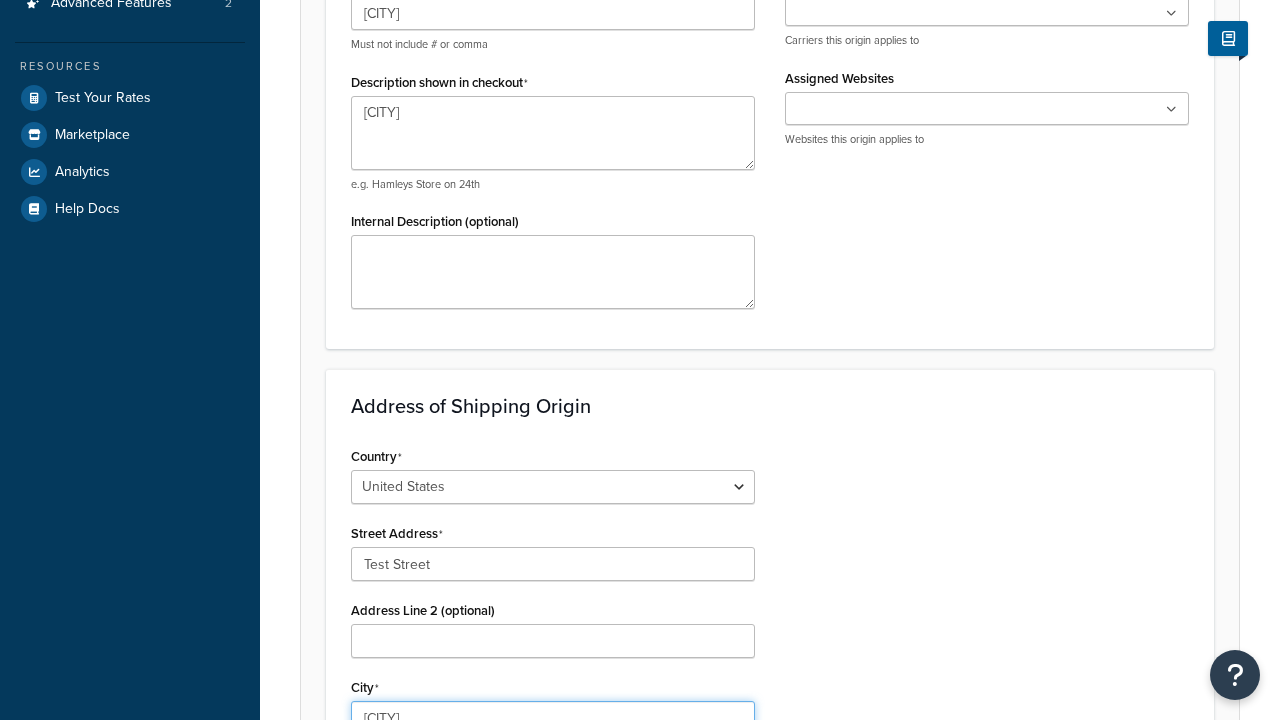 select on "43" 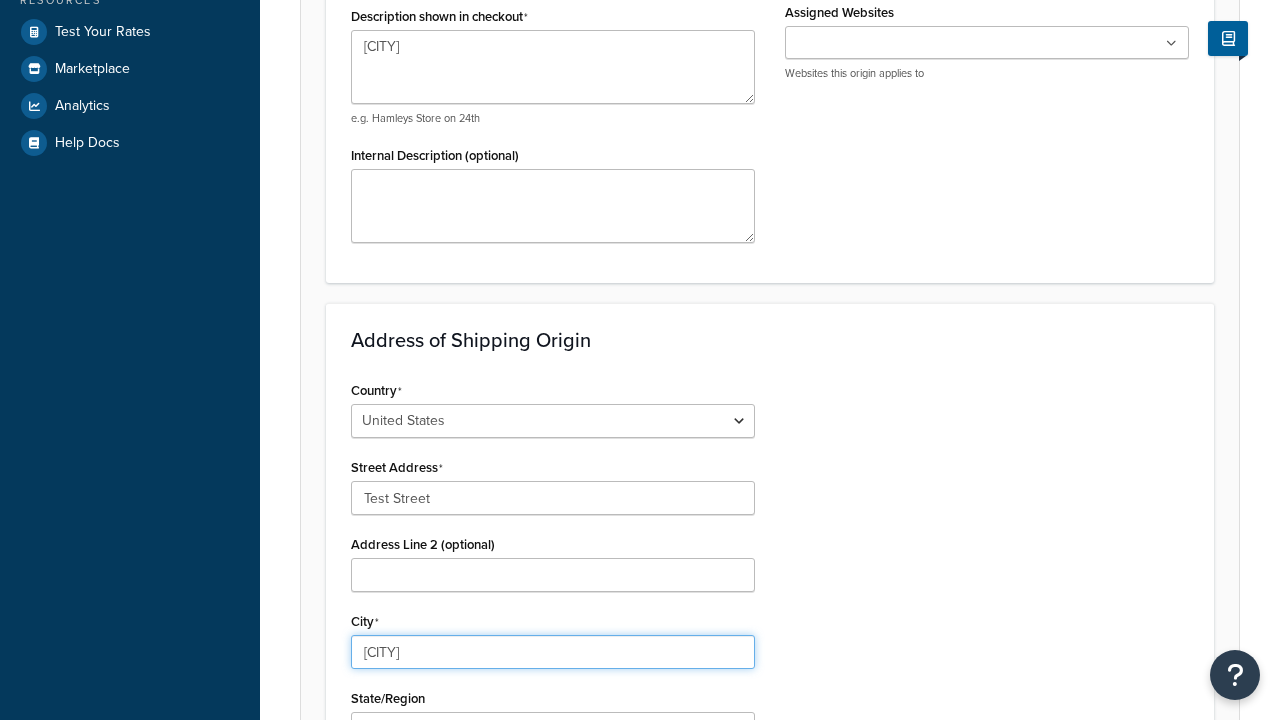 type on "Austin" 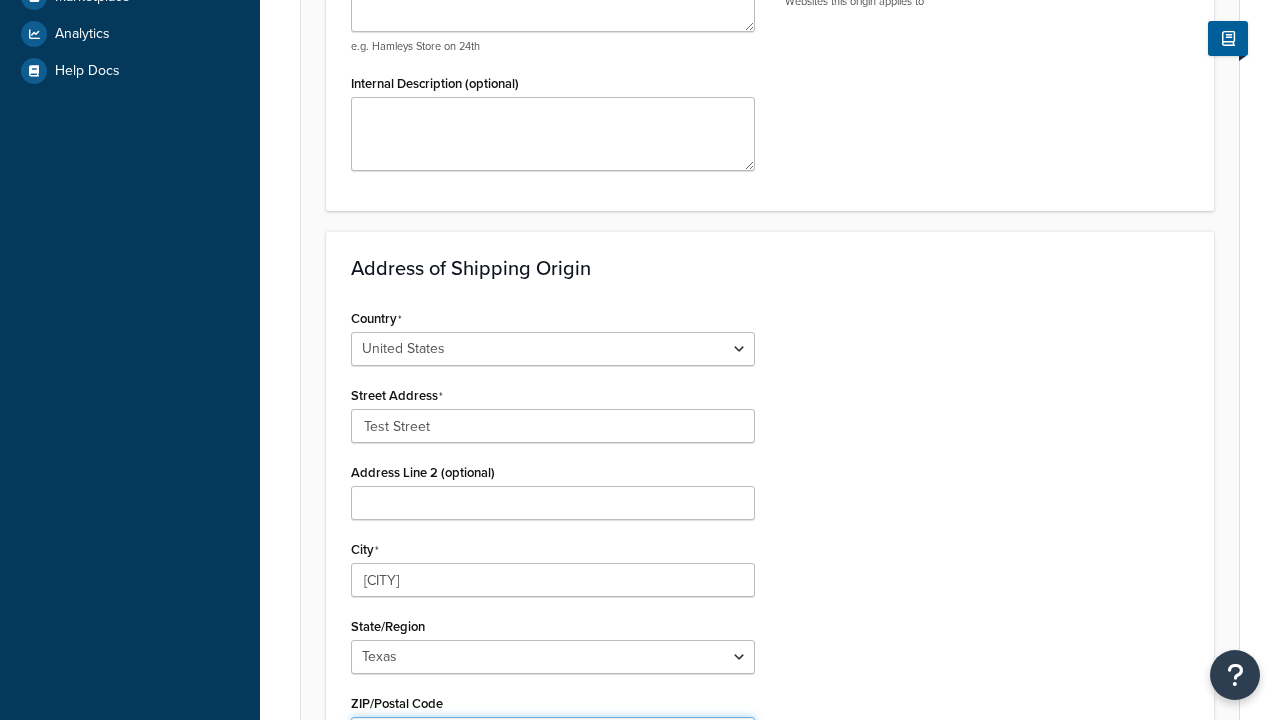 scroll, scrollTop: 0, scrollLeft: 0, axis: both 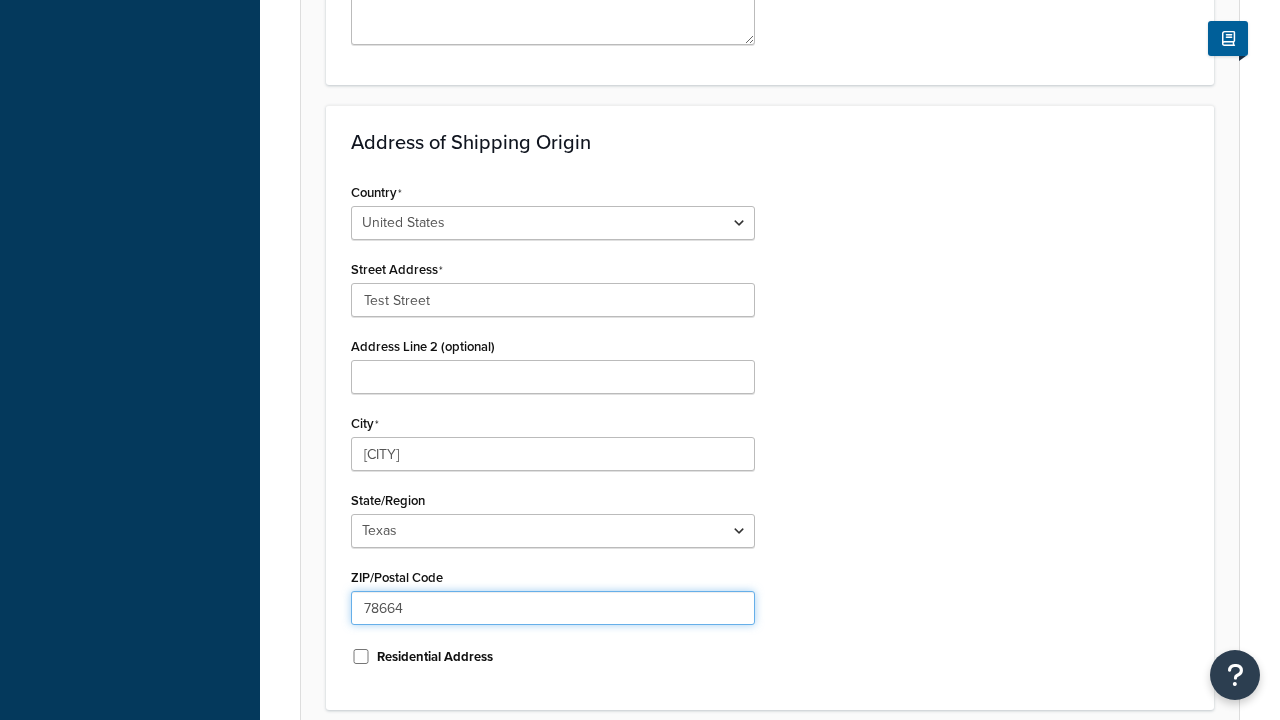 type on "78664" 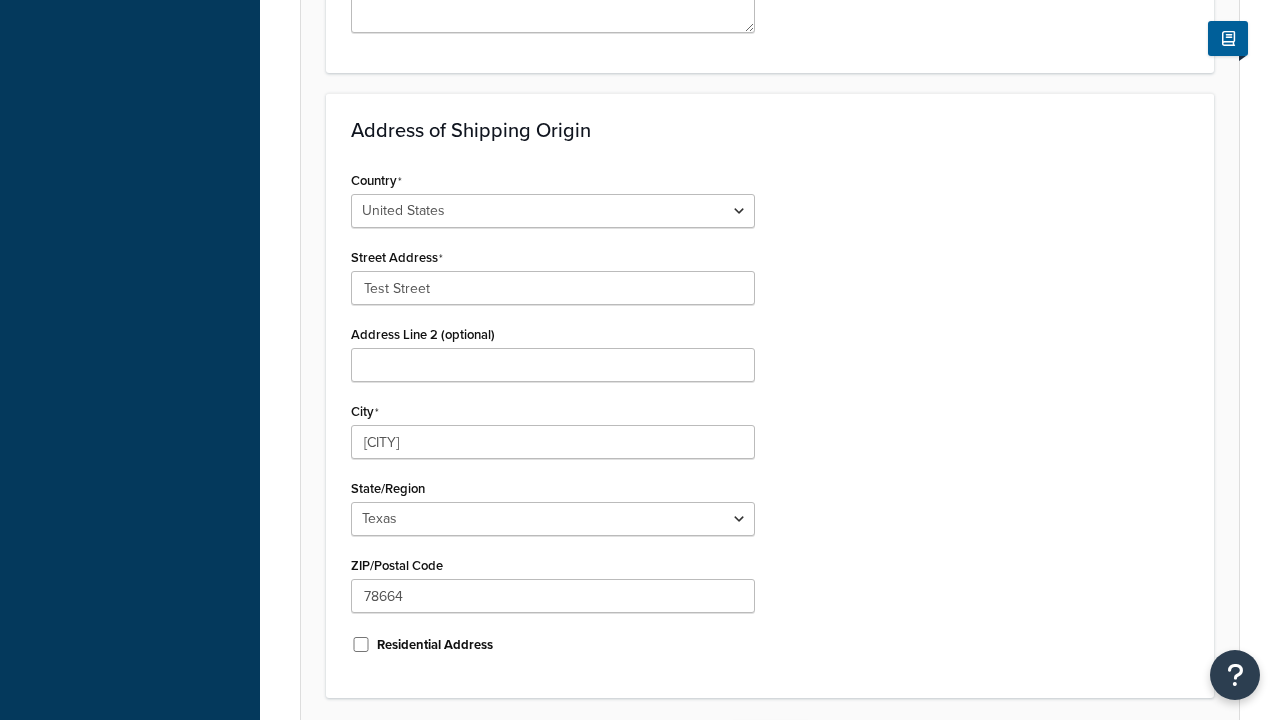 click on "Save" at bounding box center [759, 739] 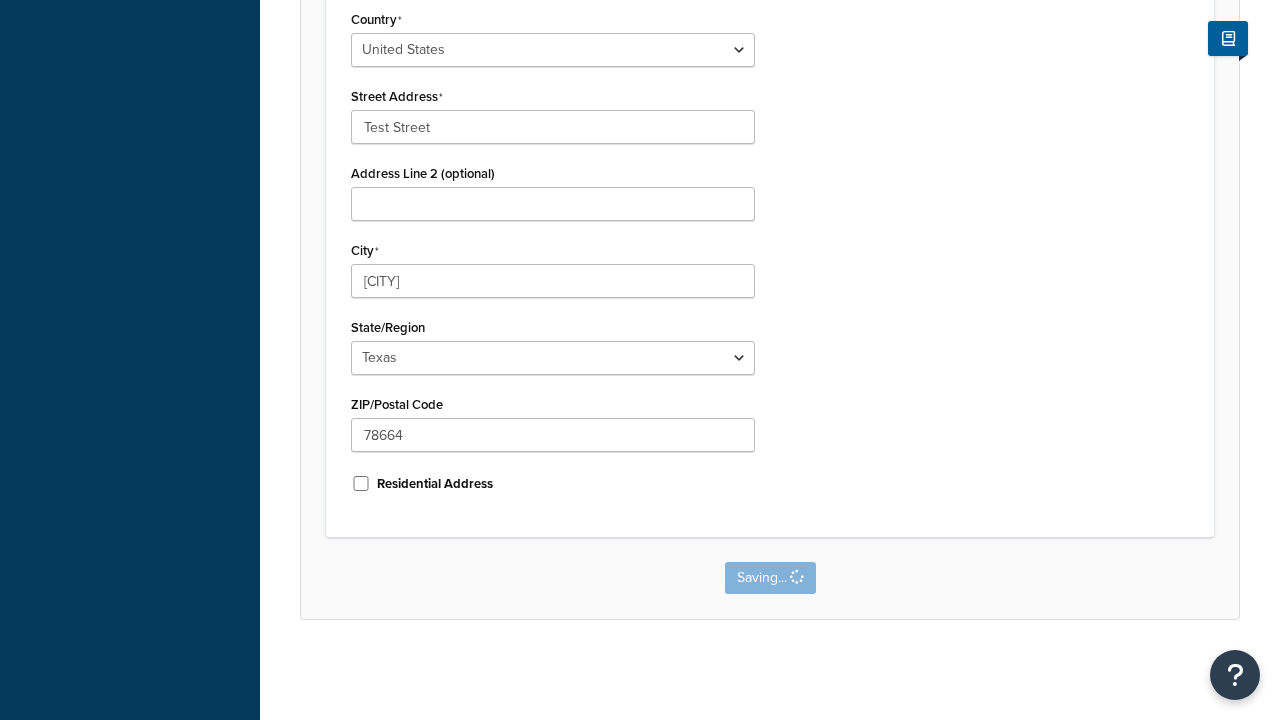 scroll, scrollTop: 0, scrollLeft: 0, axis: both 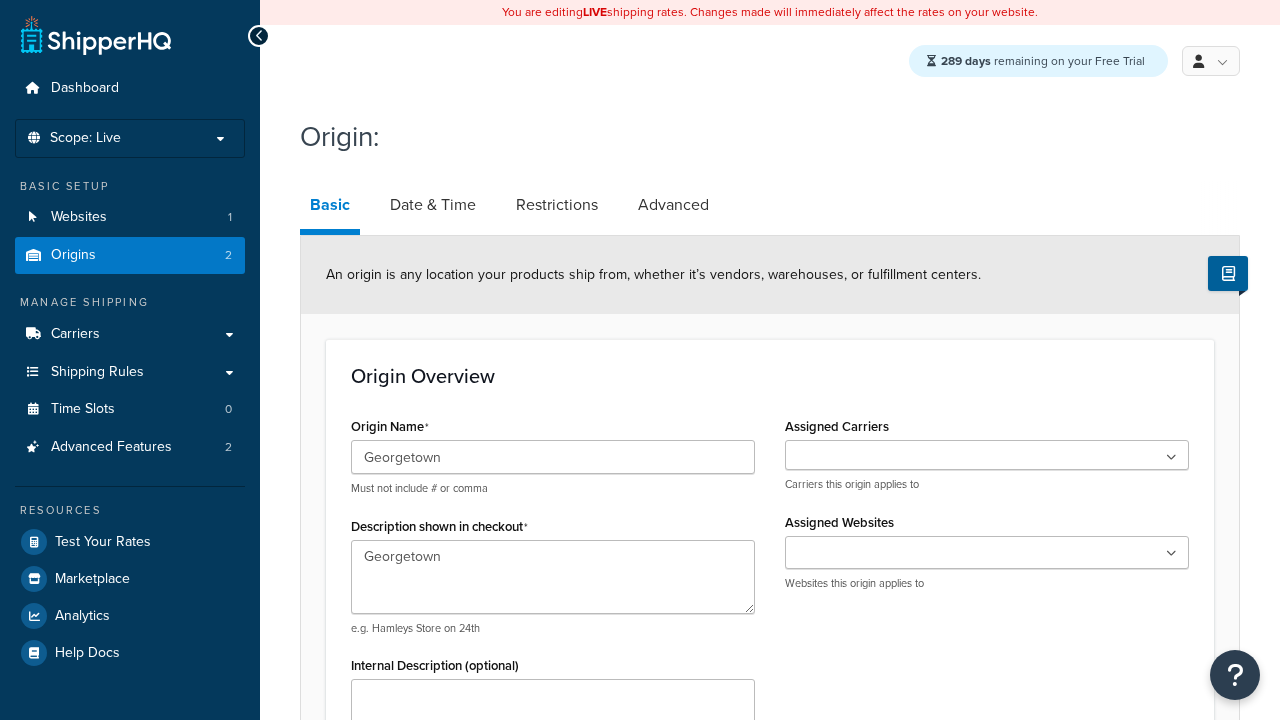 type on "Georgetown" 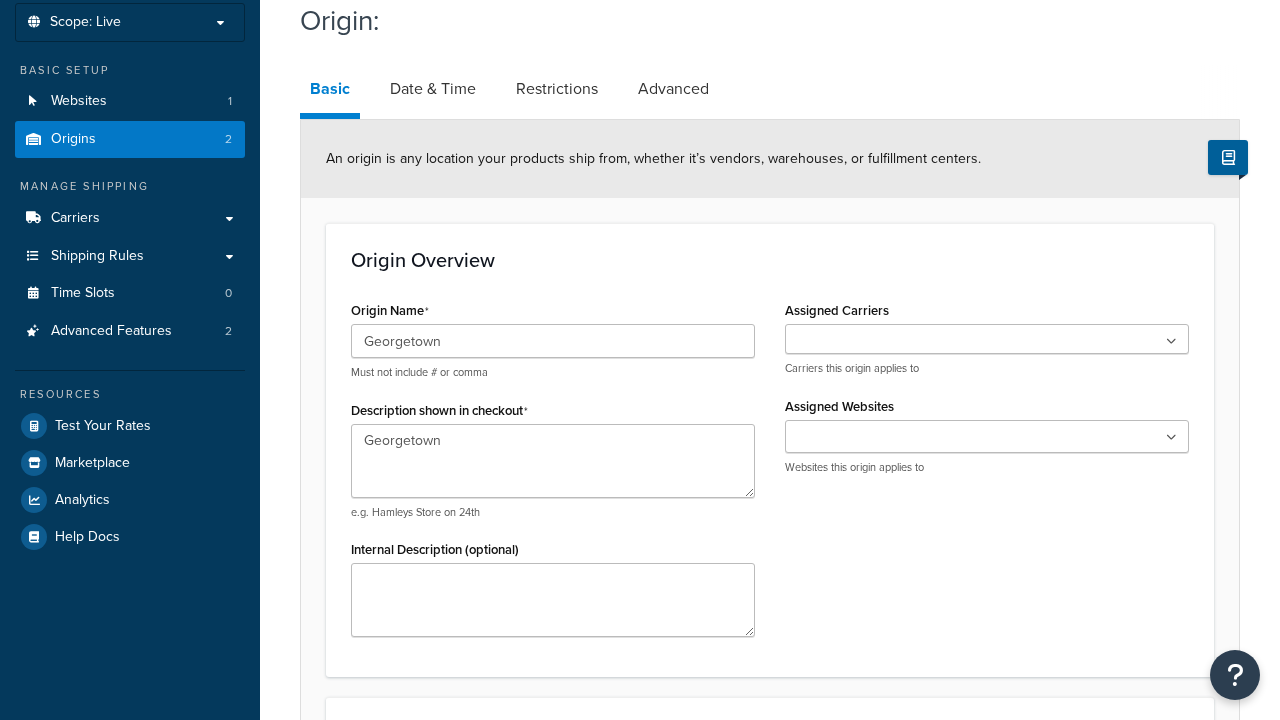 type on "Test Street" 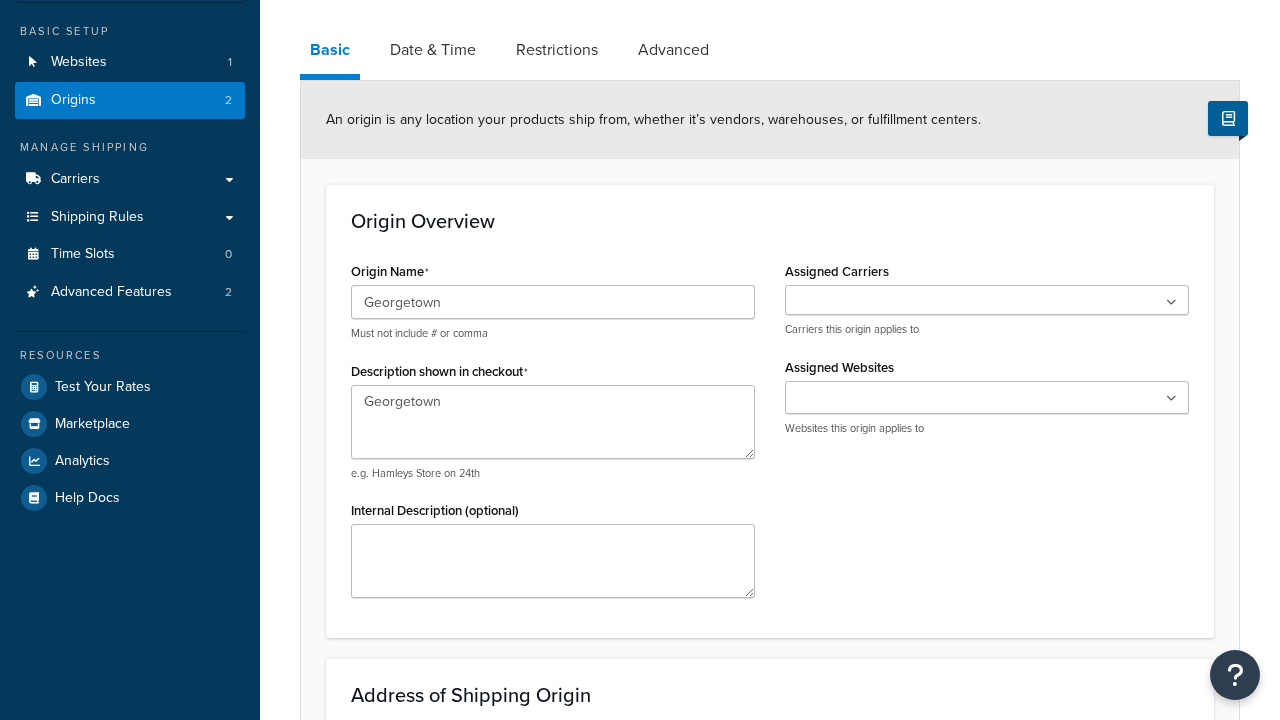 type on "Austin" 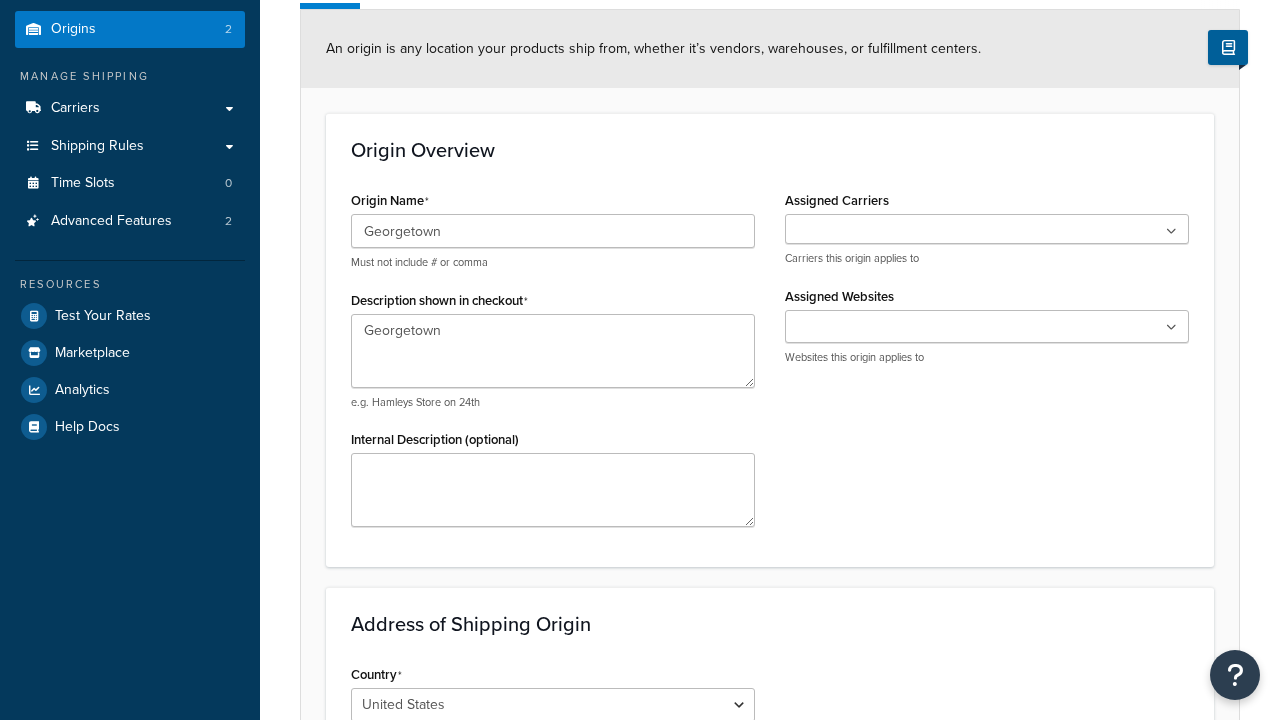 select on "43" 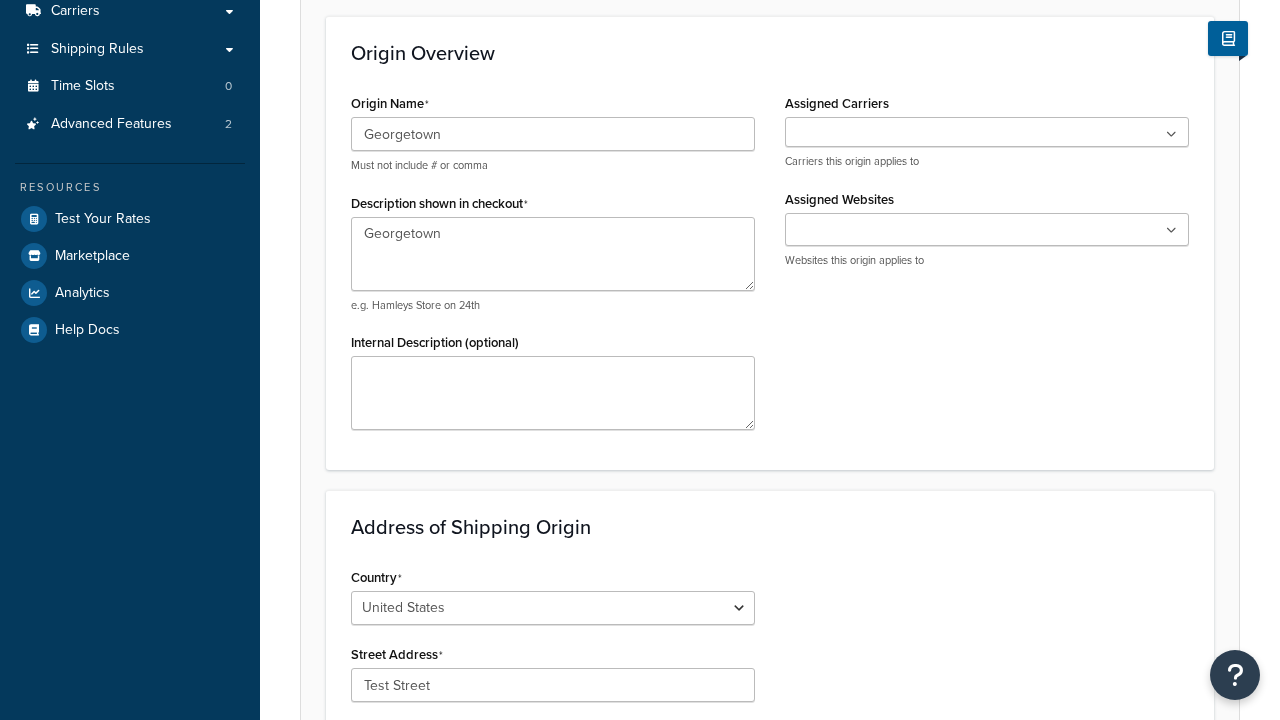 type on "Austin" 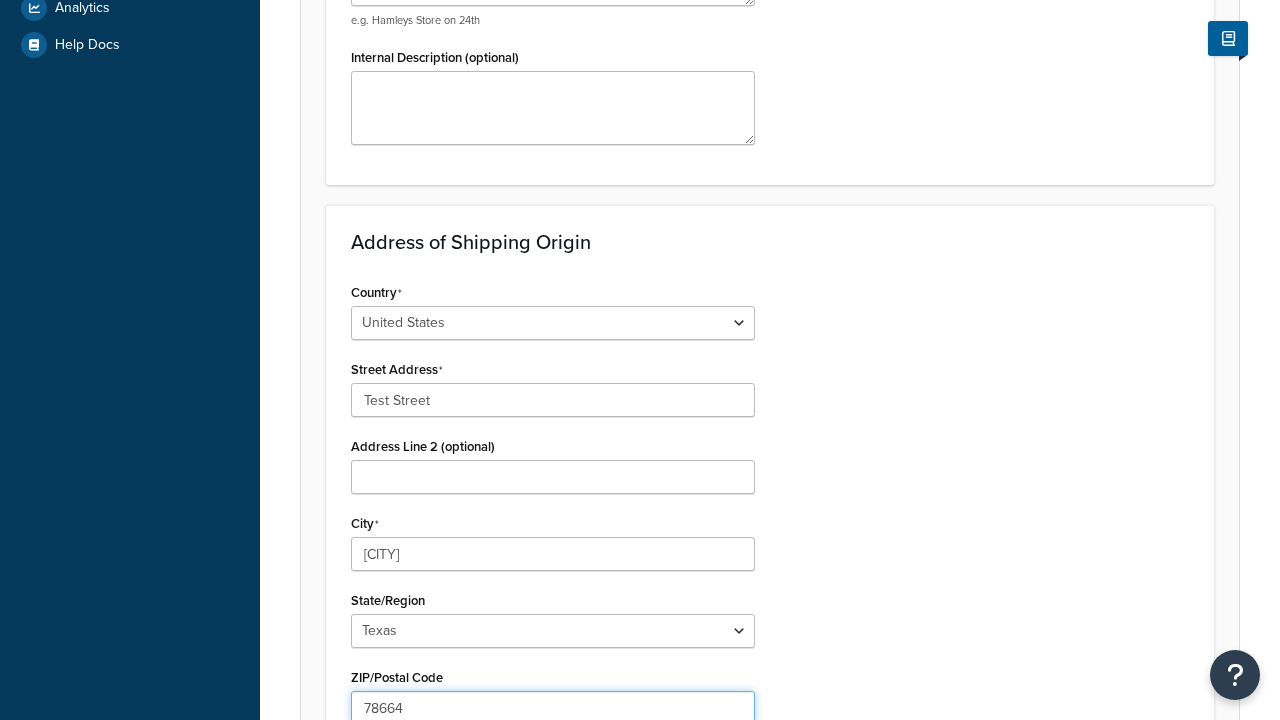 type on "78664" 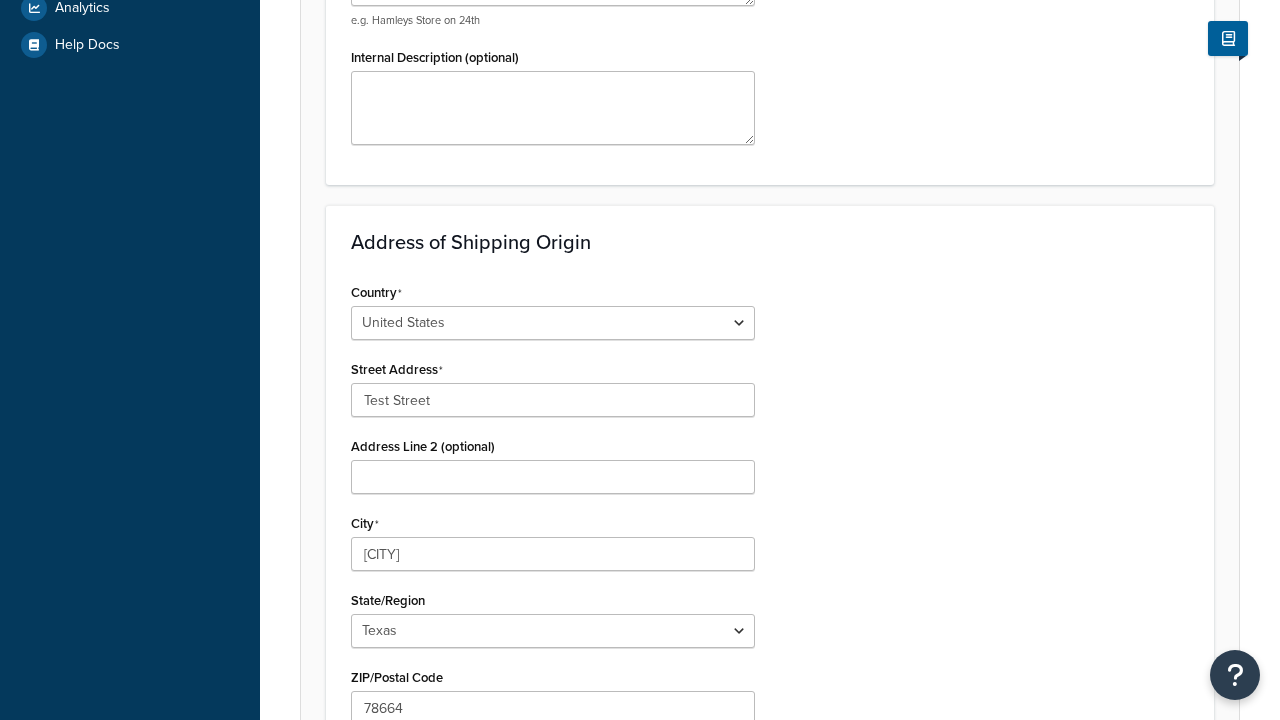 click on "Save" at bounding box center [759, 851] 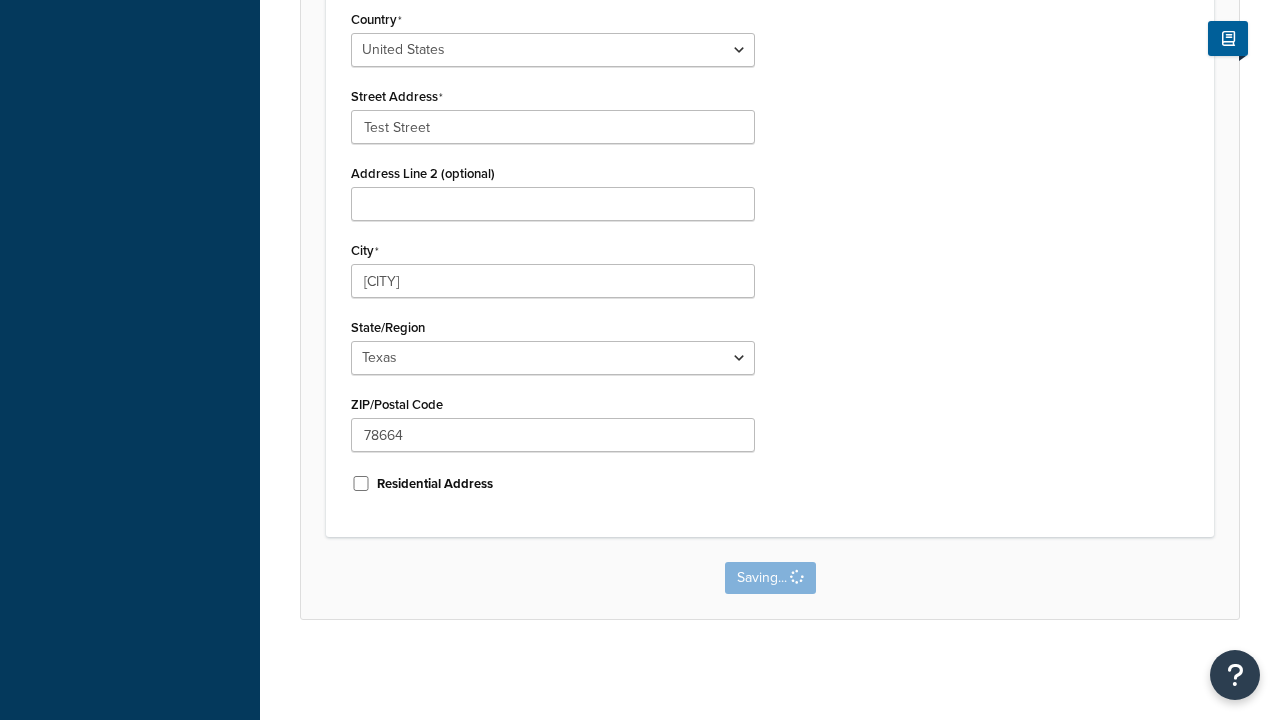 scroll, scrollTop: 0, scrollLeft: 0, axis: both 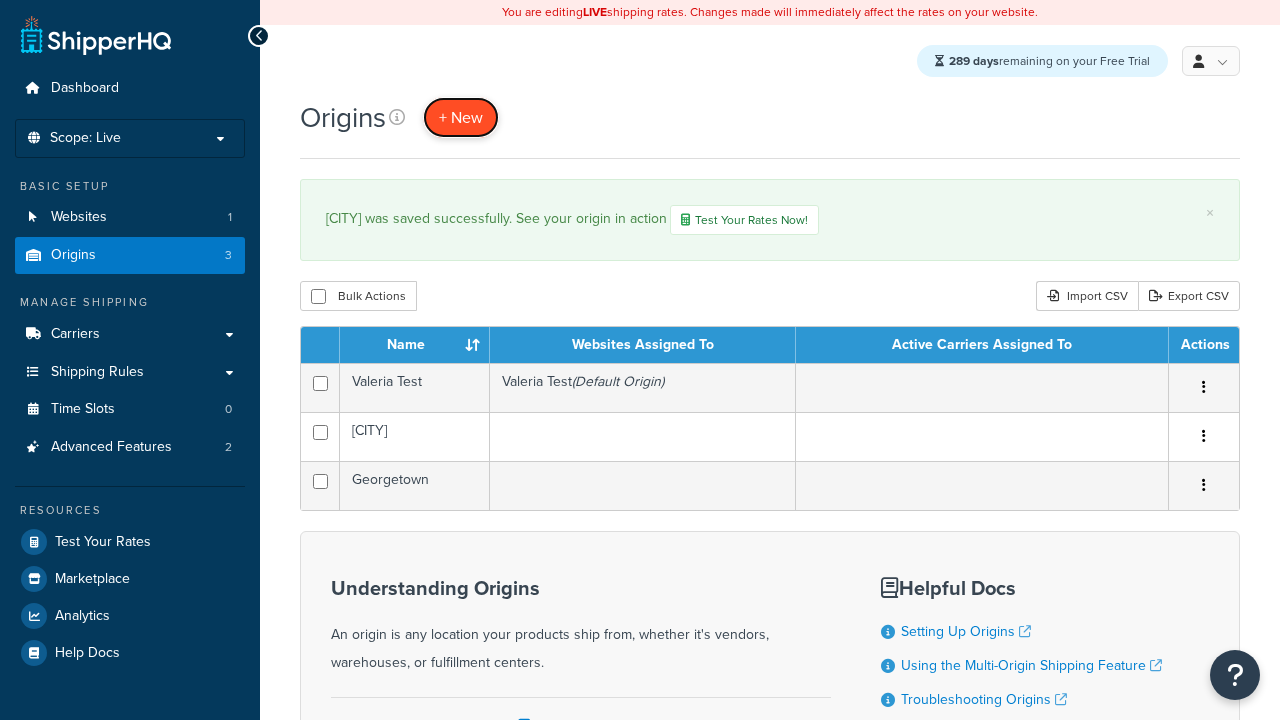 click on "+ New" at bounding box center [461, 117] 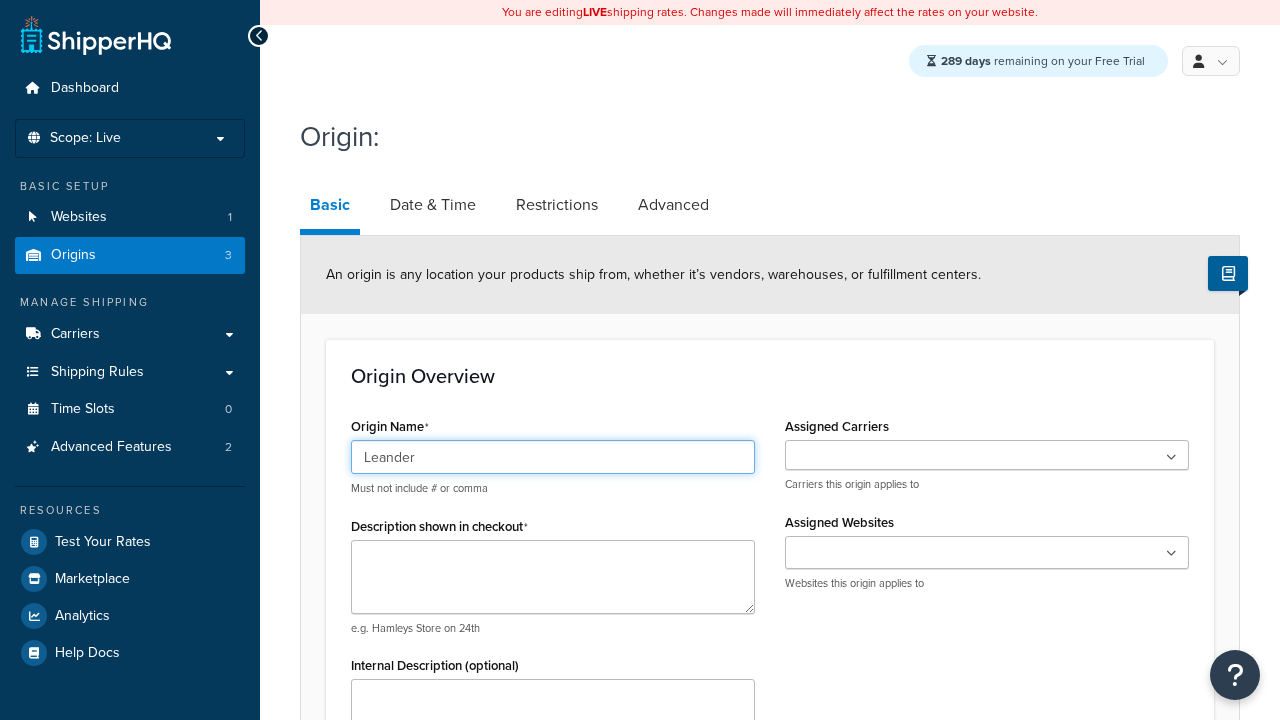 scroll, scrollTop: 0, scrollLeft: 0, axis: both 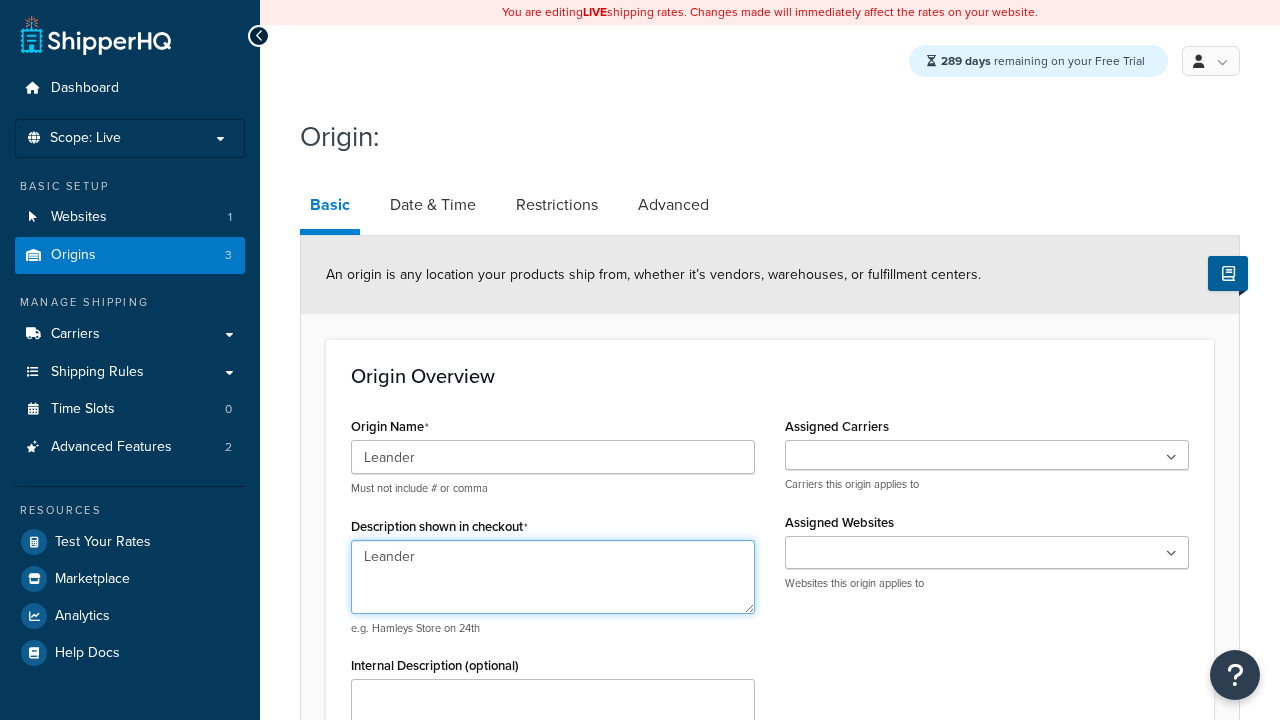 type on "Leander" 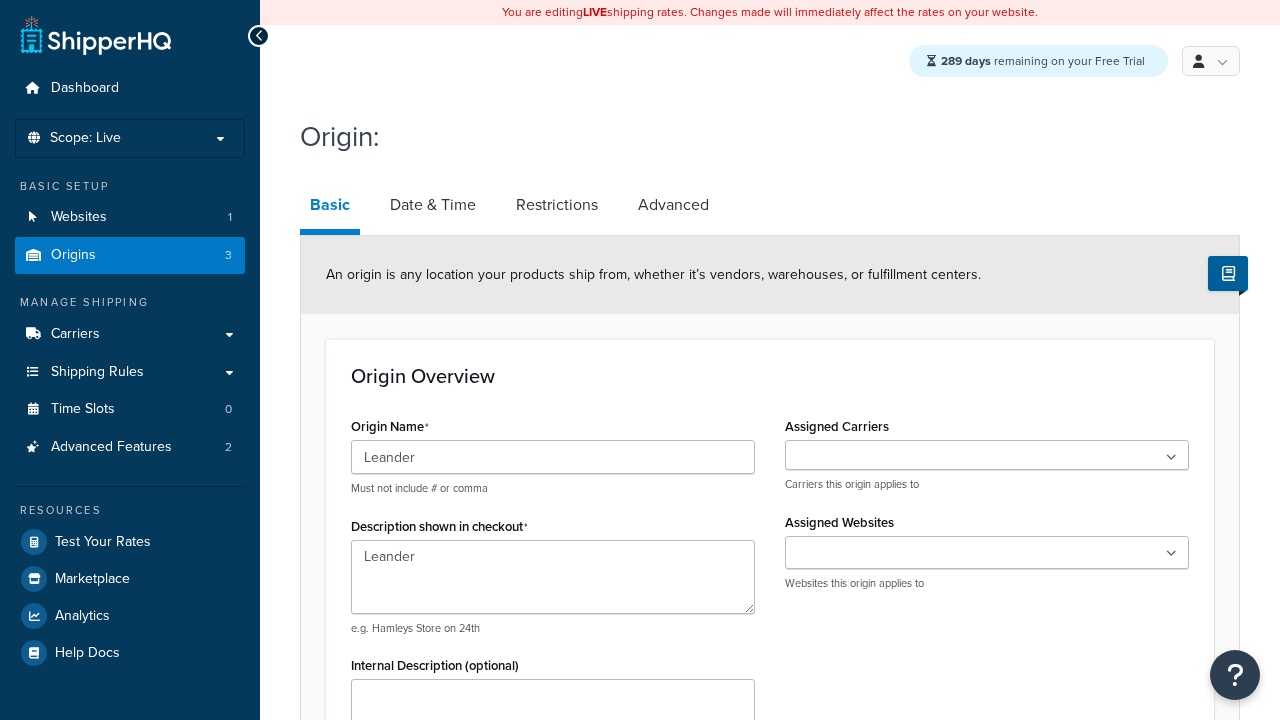 type on "Test Street" 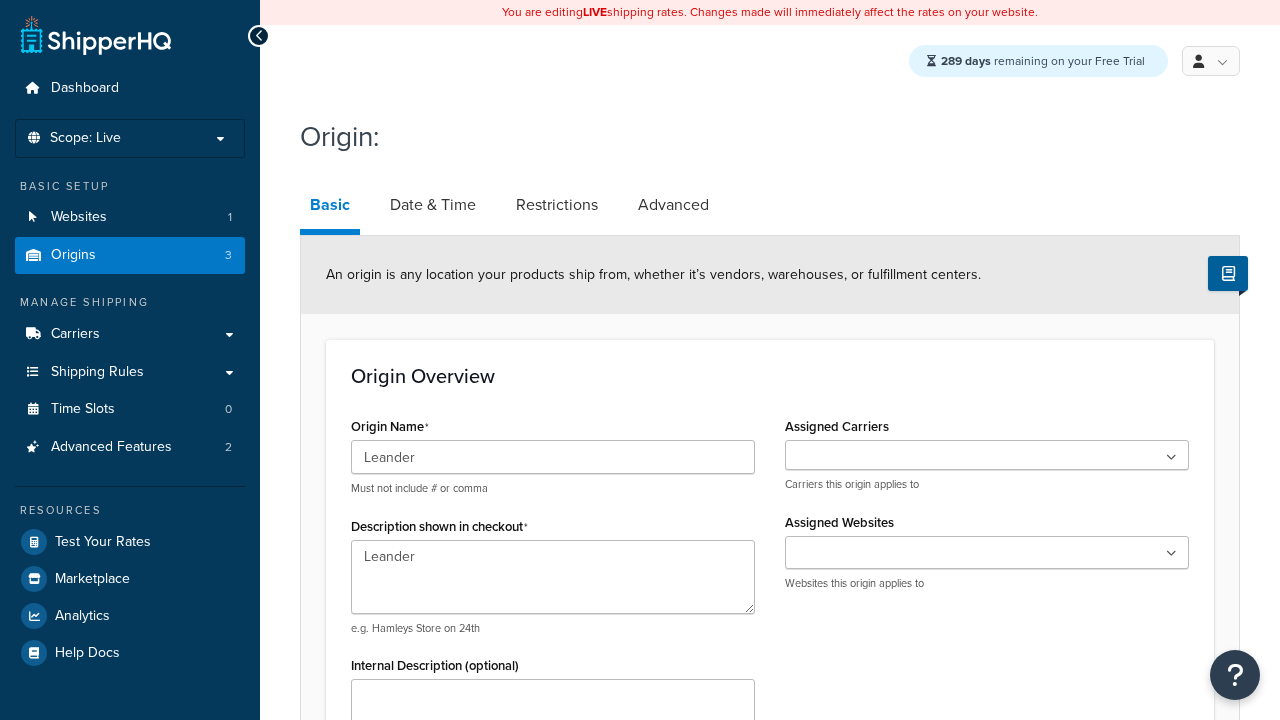 type on "78664" 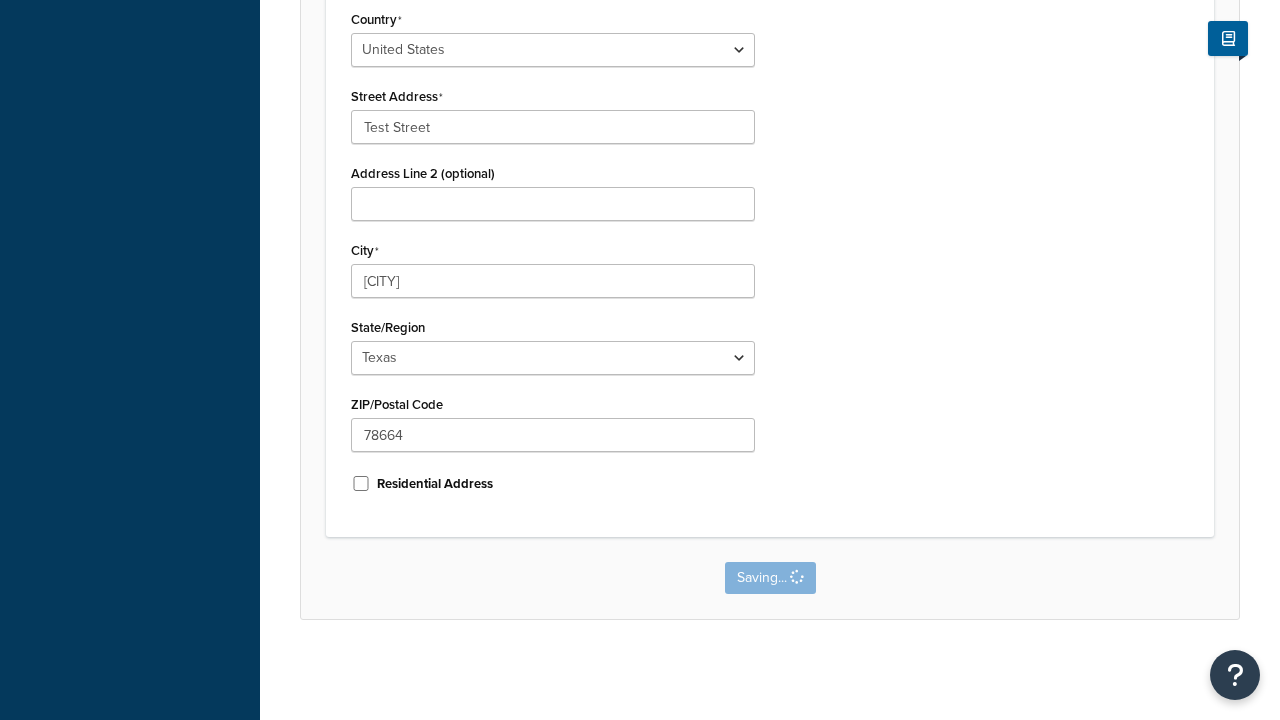 scroll, scrollTop: 0, scrollLeft: 0, axis: both 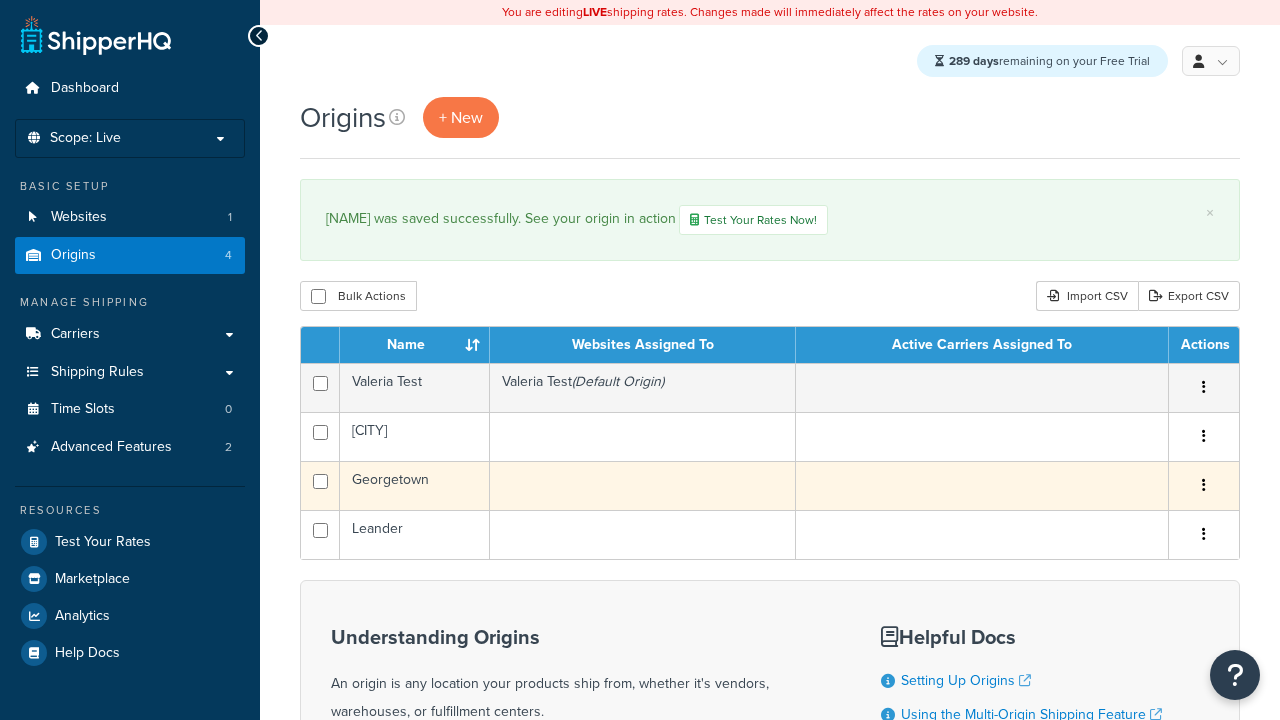 click at bounding box center [1204, 485] 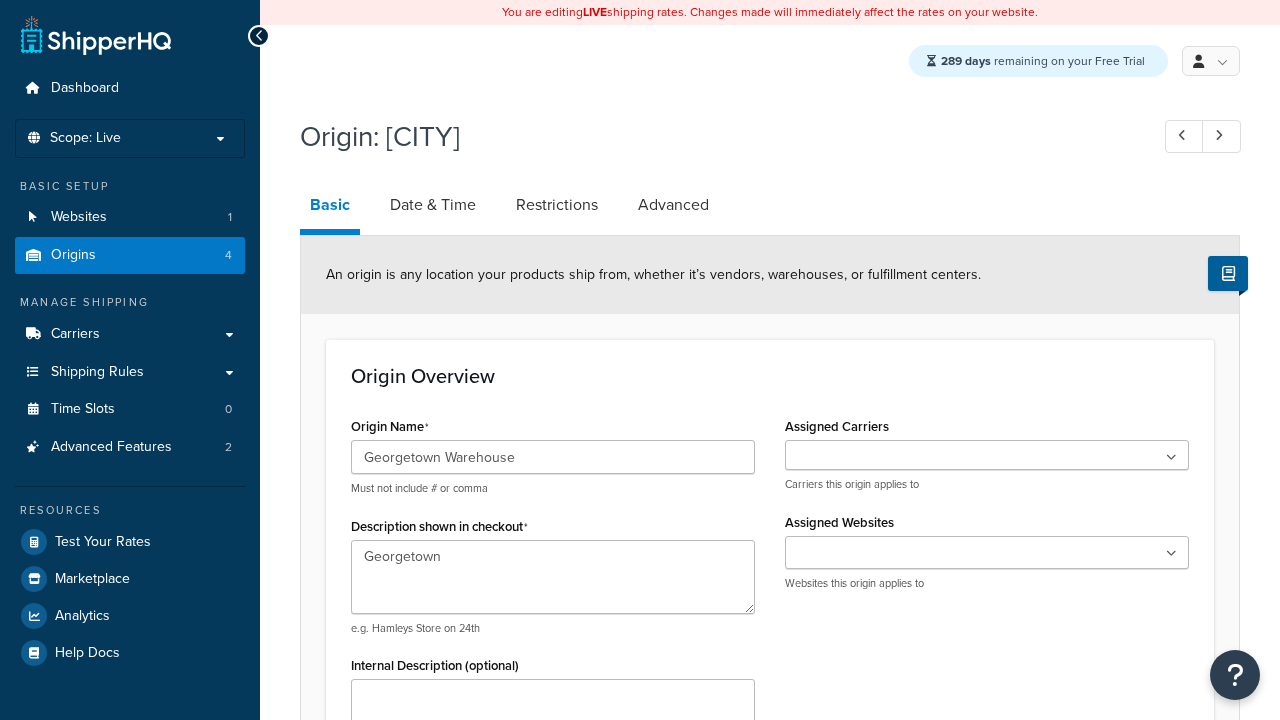 select on "43" 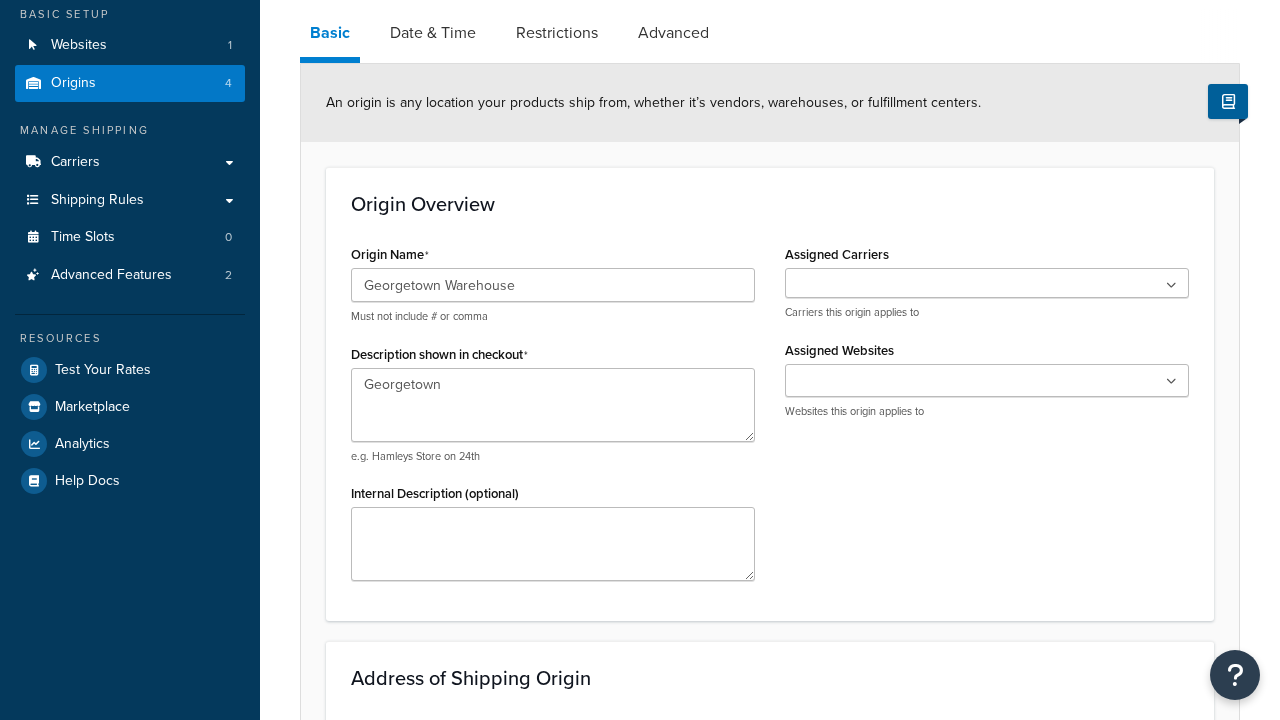 type on "Georgetown Warehouse" 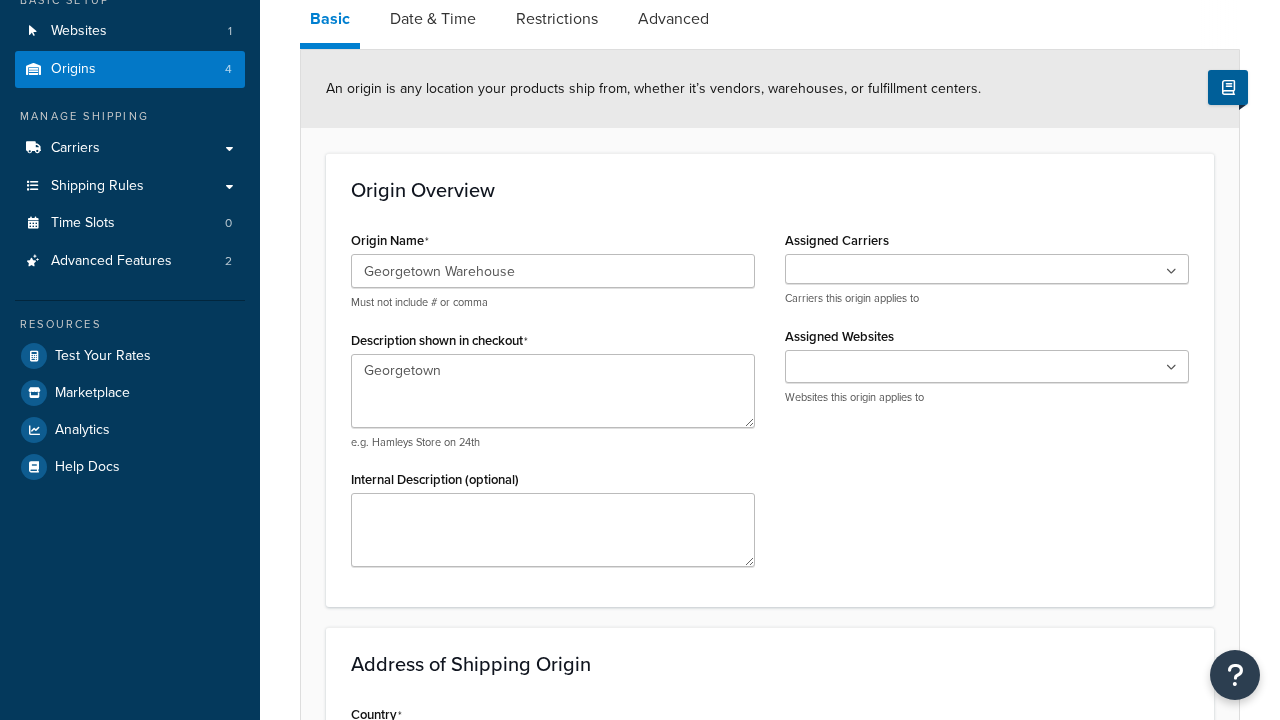 click on "Save" at bounding box center [759, 1273] 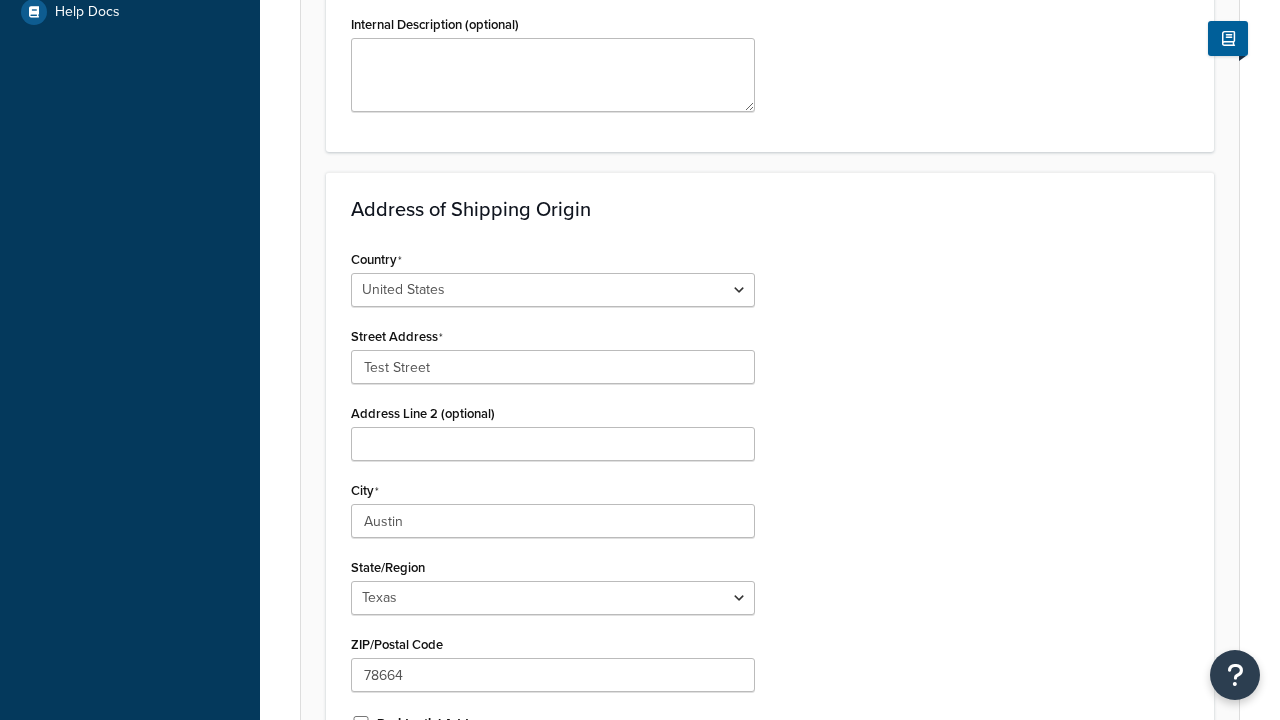 scroll, scrollTop: 0, scrollLeft: 0, axis: both 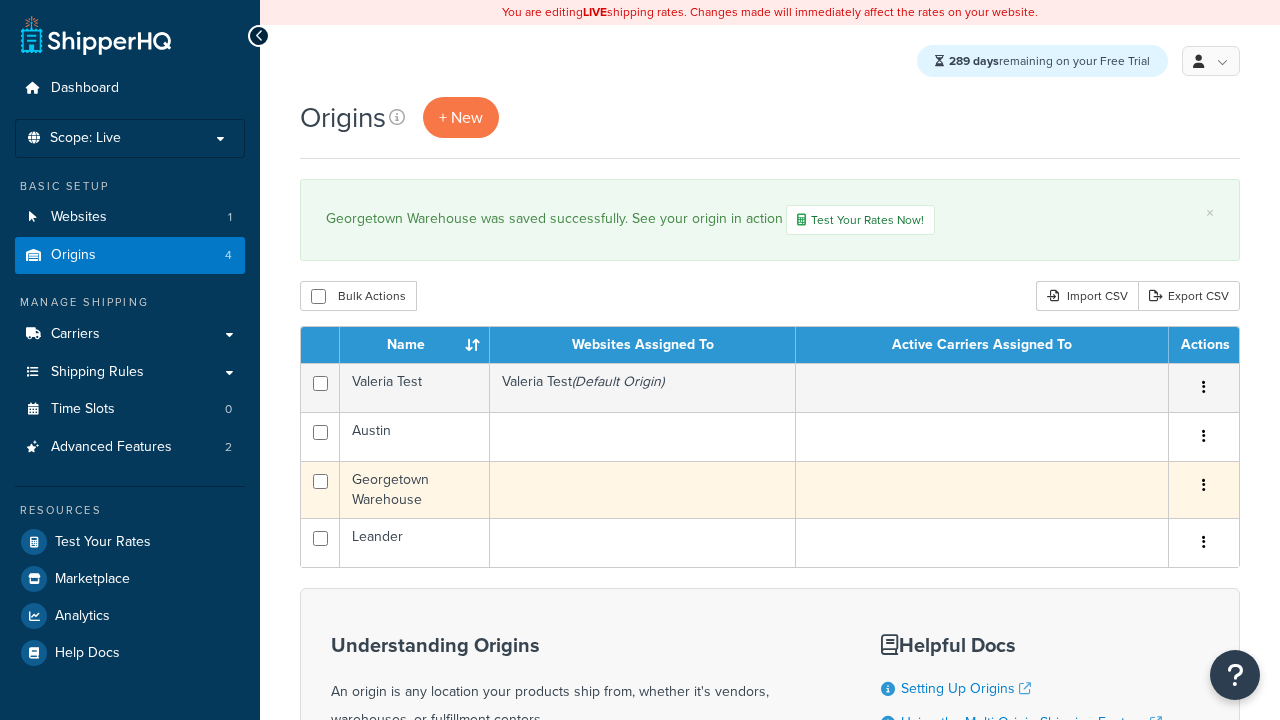 click at bounding box center [1204, 485] 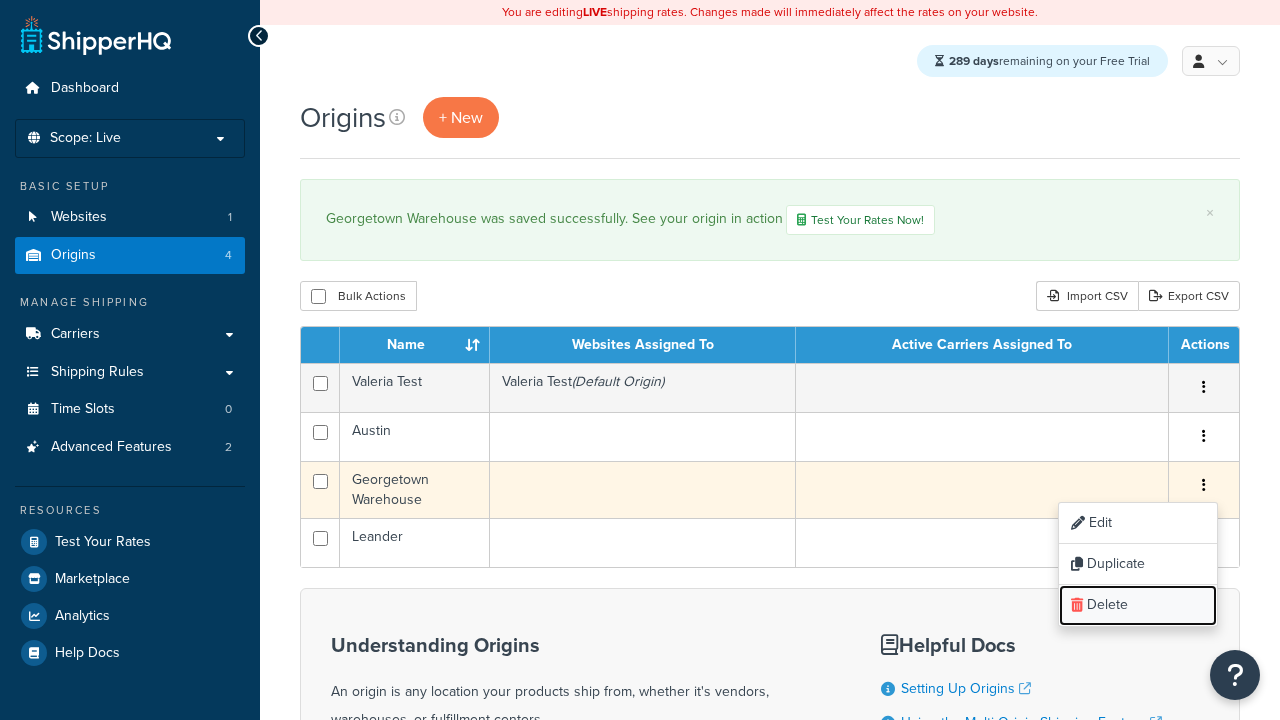 scroll, scrollTop: 0, scrollLeft: 0, axis: both 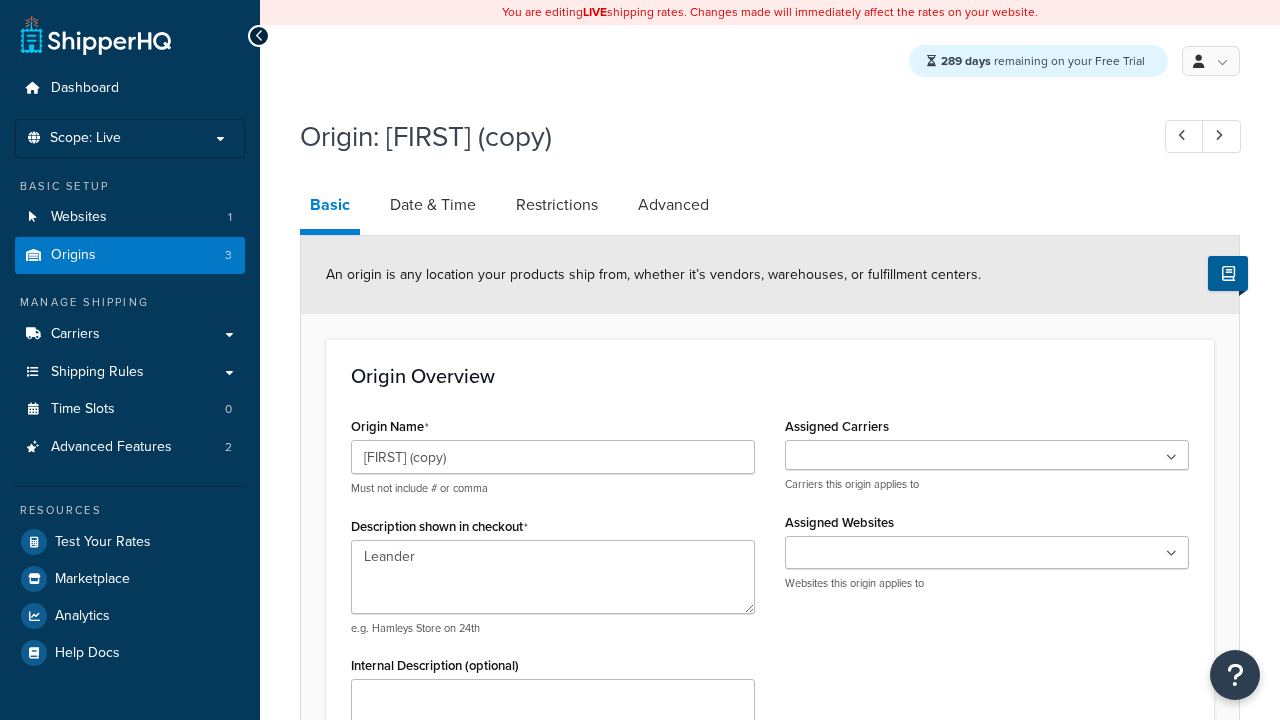 select on "43" 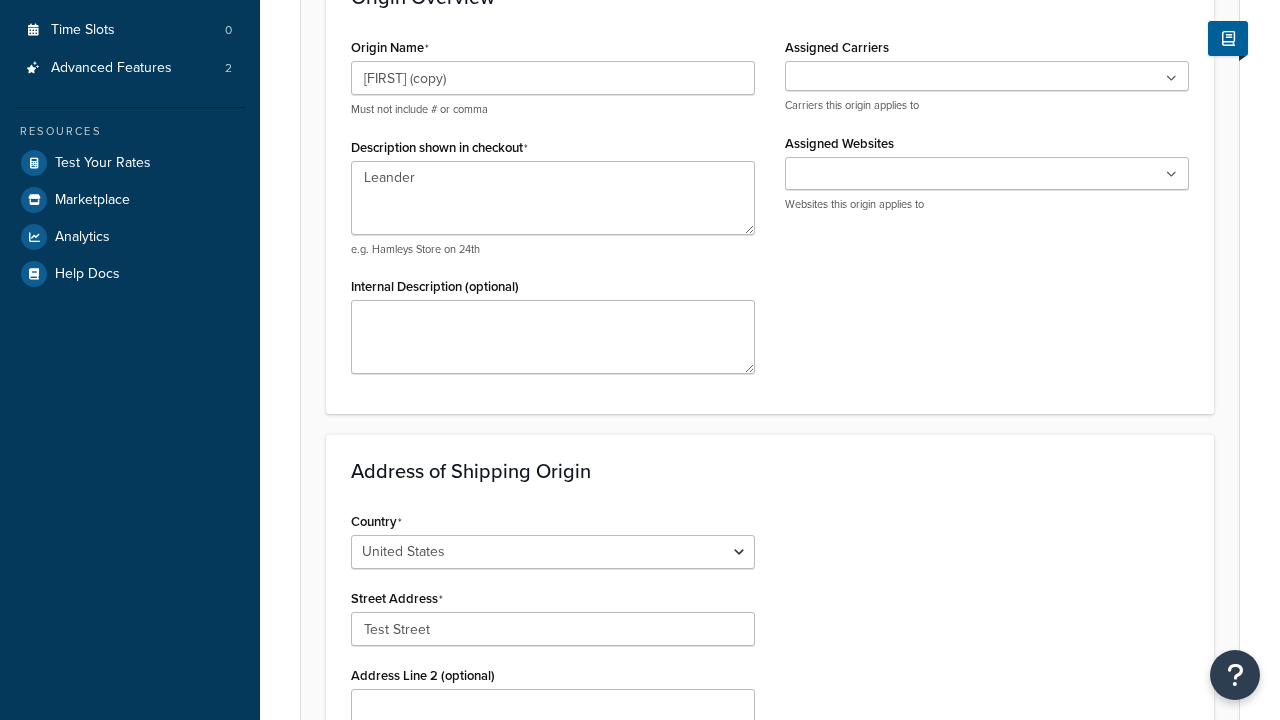scroll, scrollTop: 0, scrollLeft: 0, axis: both 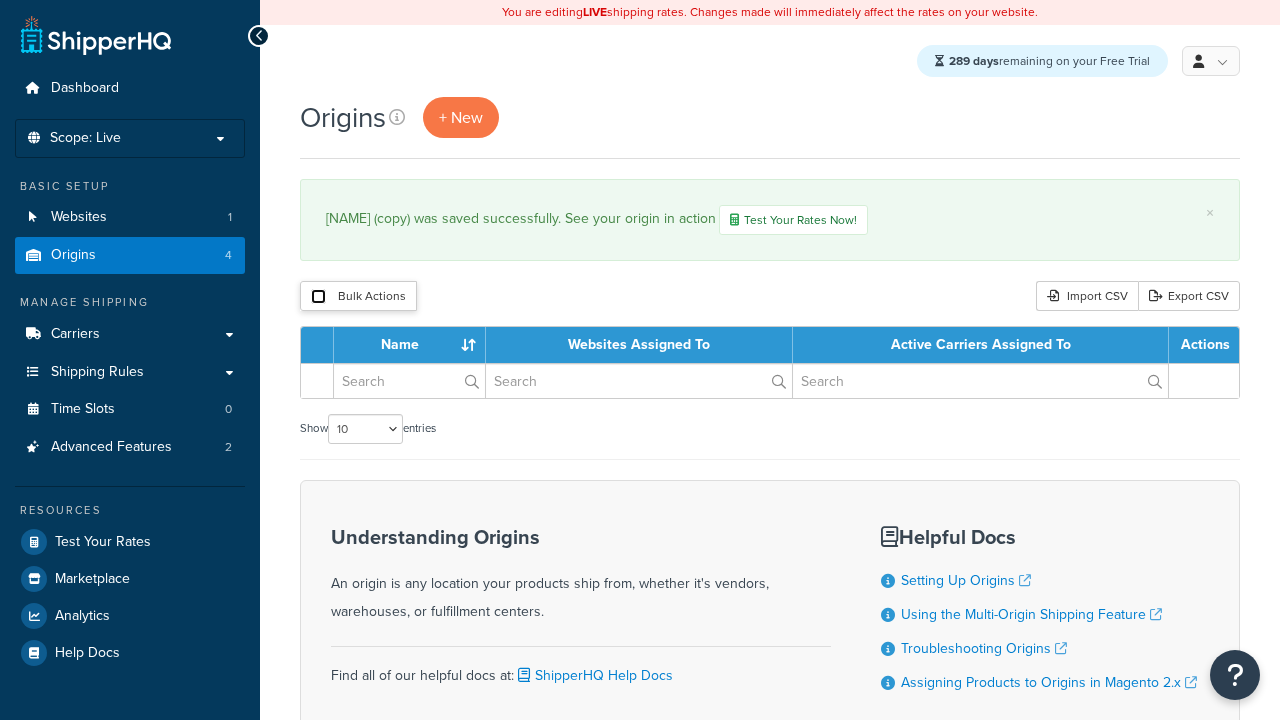 click at bounding box center (318, 296) 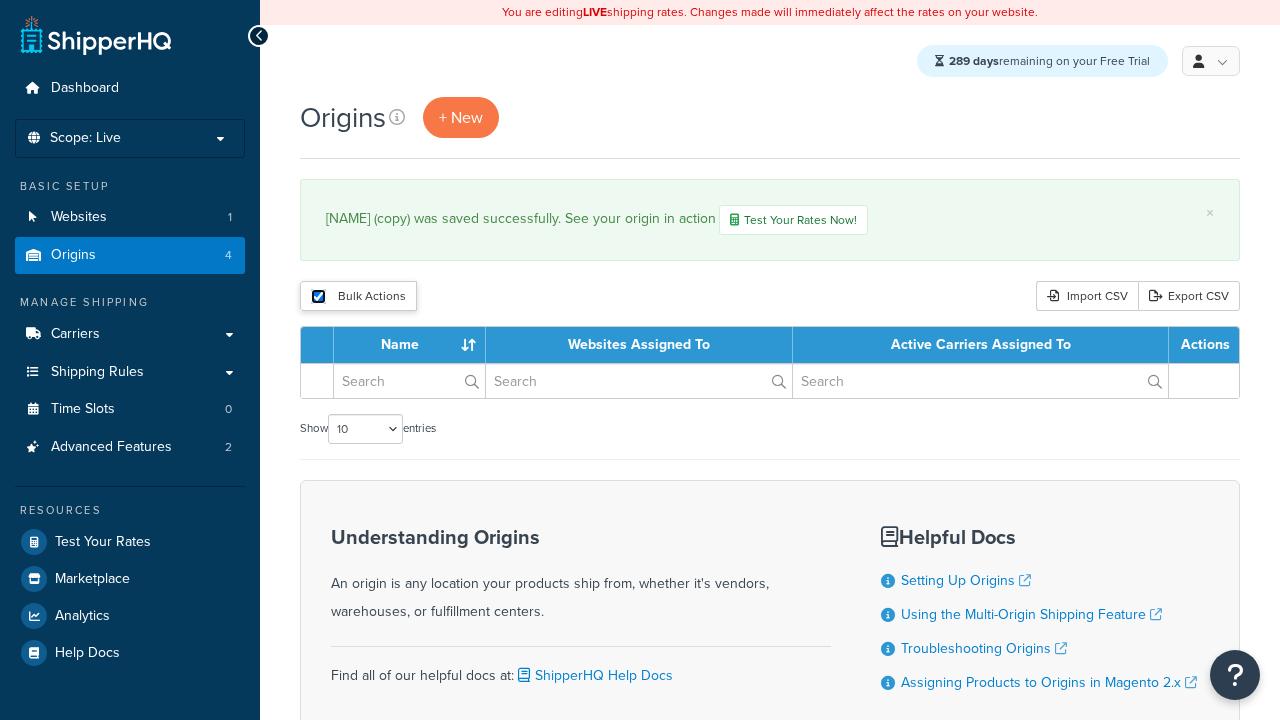 checkbox on "true" 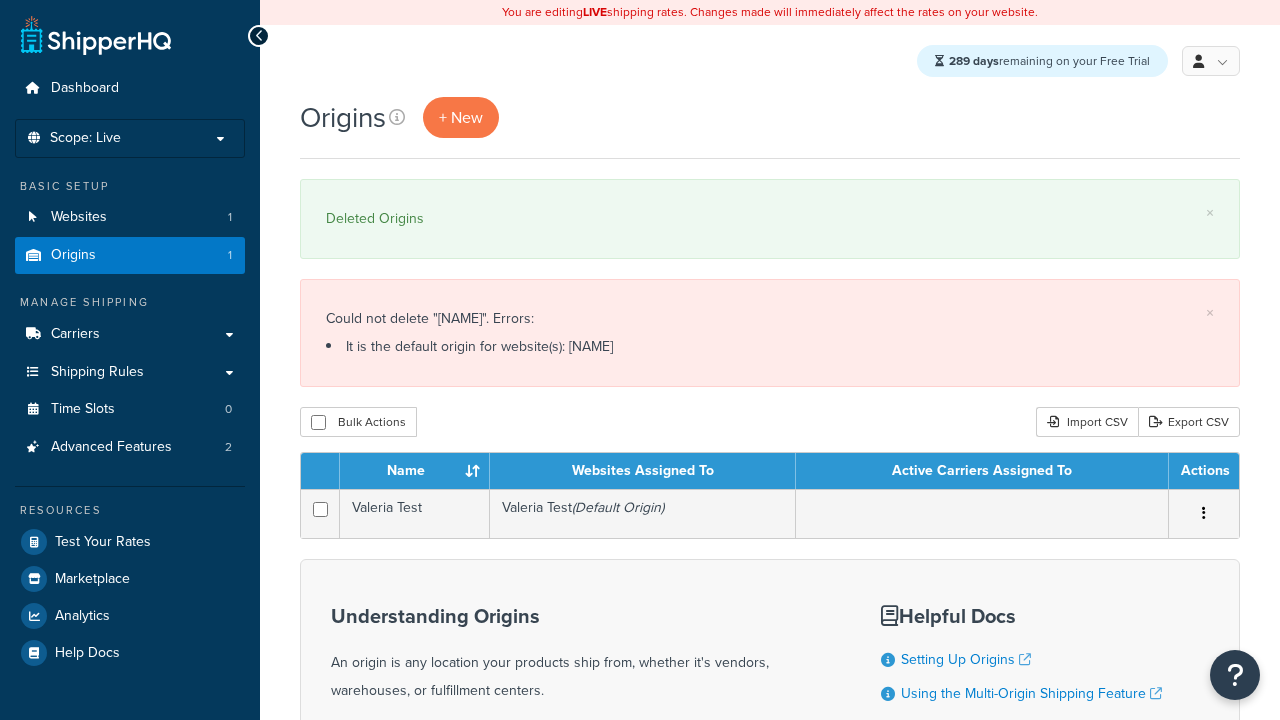 scroll, scrollTop: 0, scrollLeft: 0, axis: both 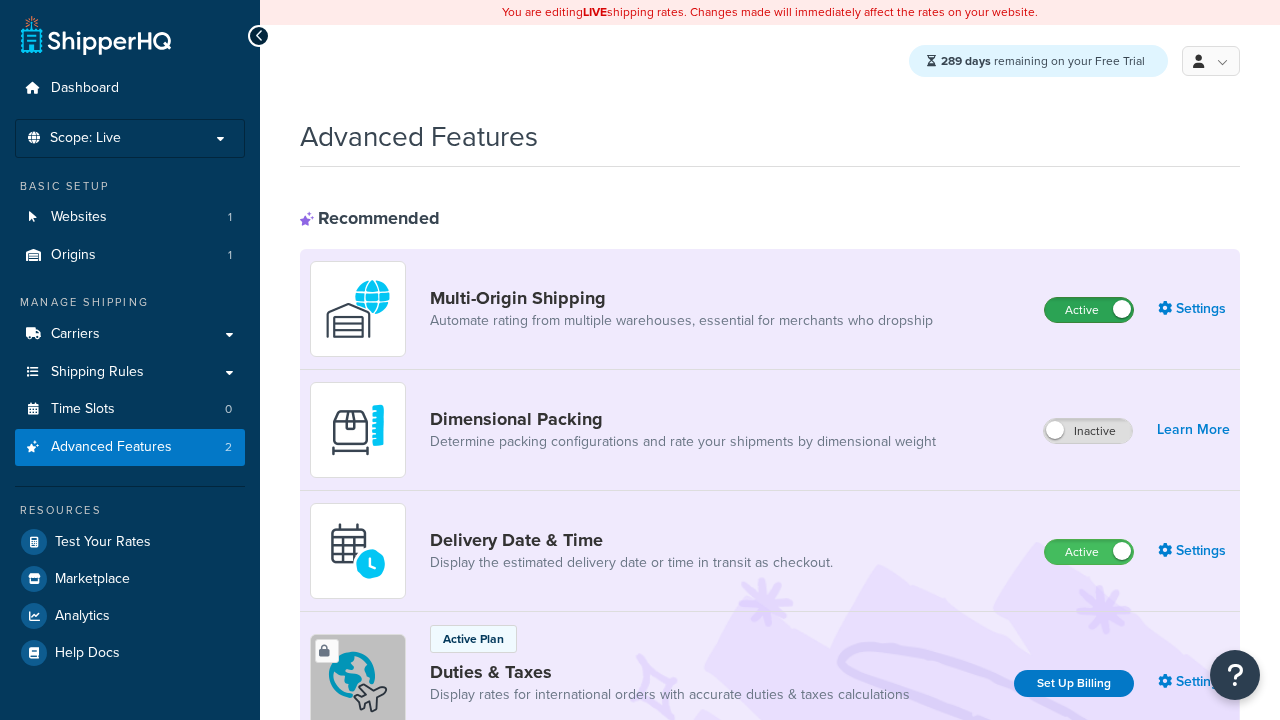 click on "Active" at bounding box center [1089, 310] 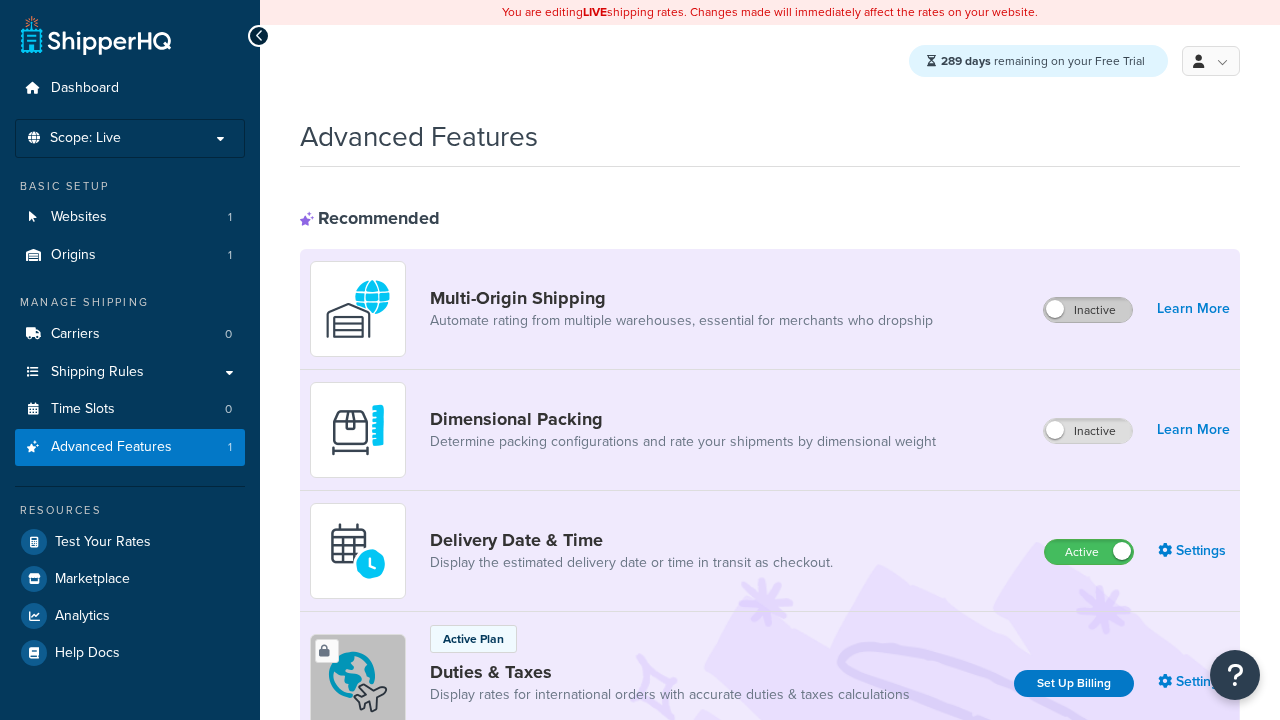 click on "Active" at bounding box center [1089, 552] 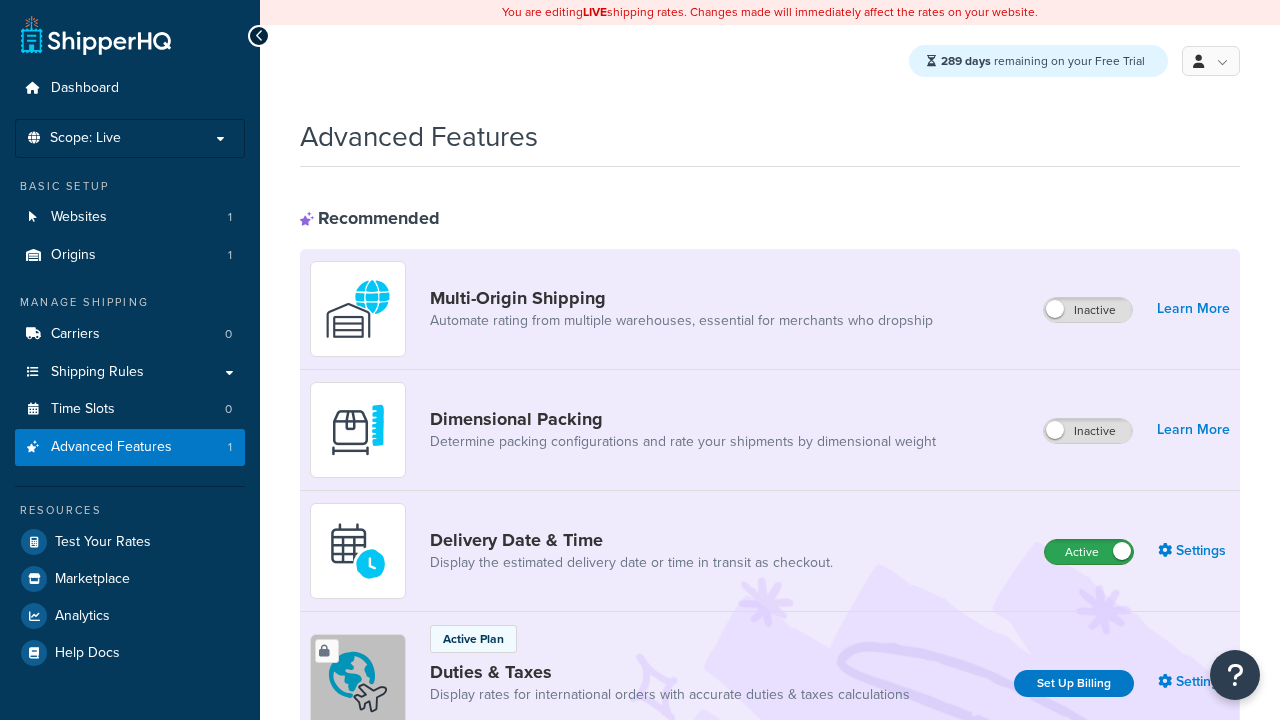 scroll, scrollTop: 0, scrollLeft: 0, axis: both 